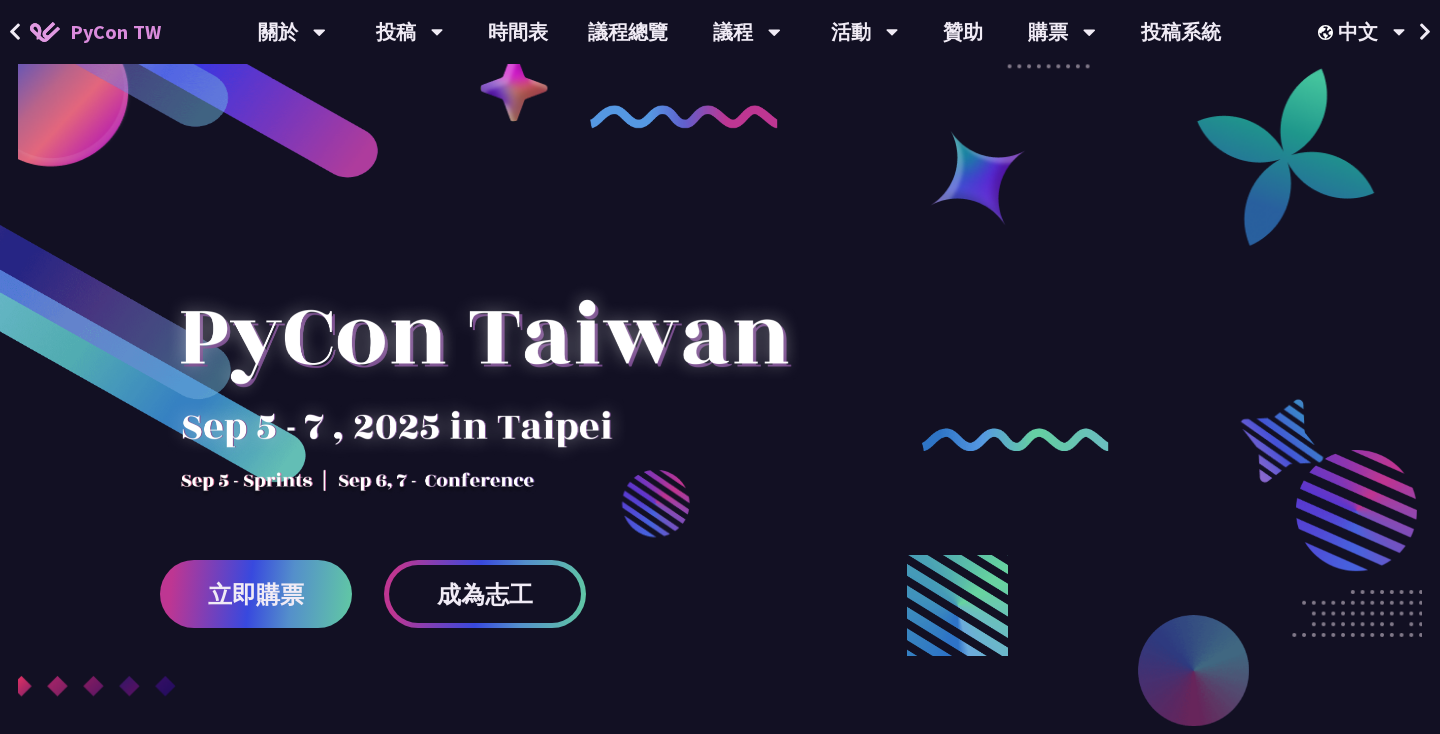 scroll, scrollTop: 30, scrollLeft: 0, axis: vertical 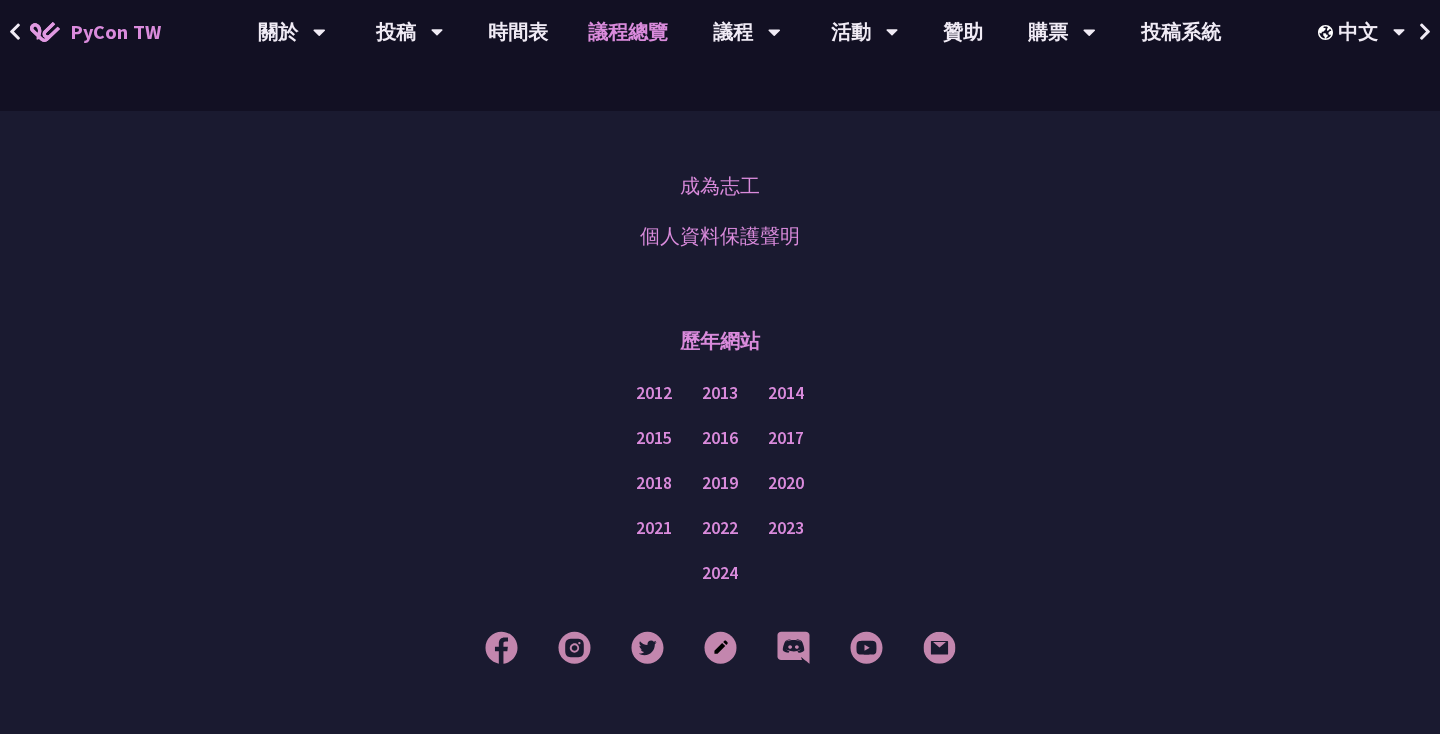 click on "議程總覽" at bounding box center (628, 32) 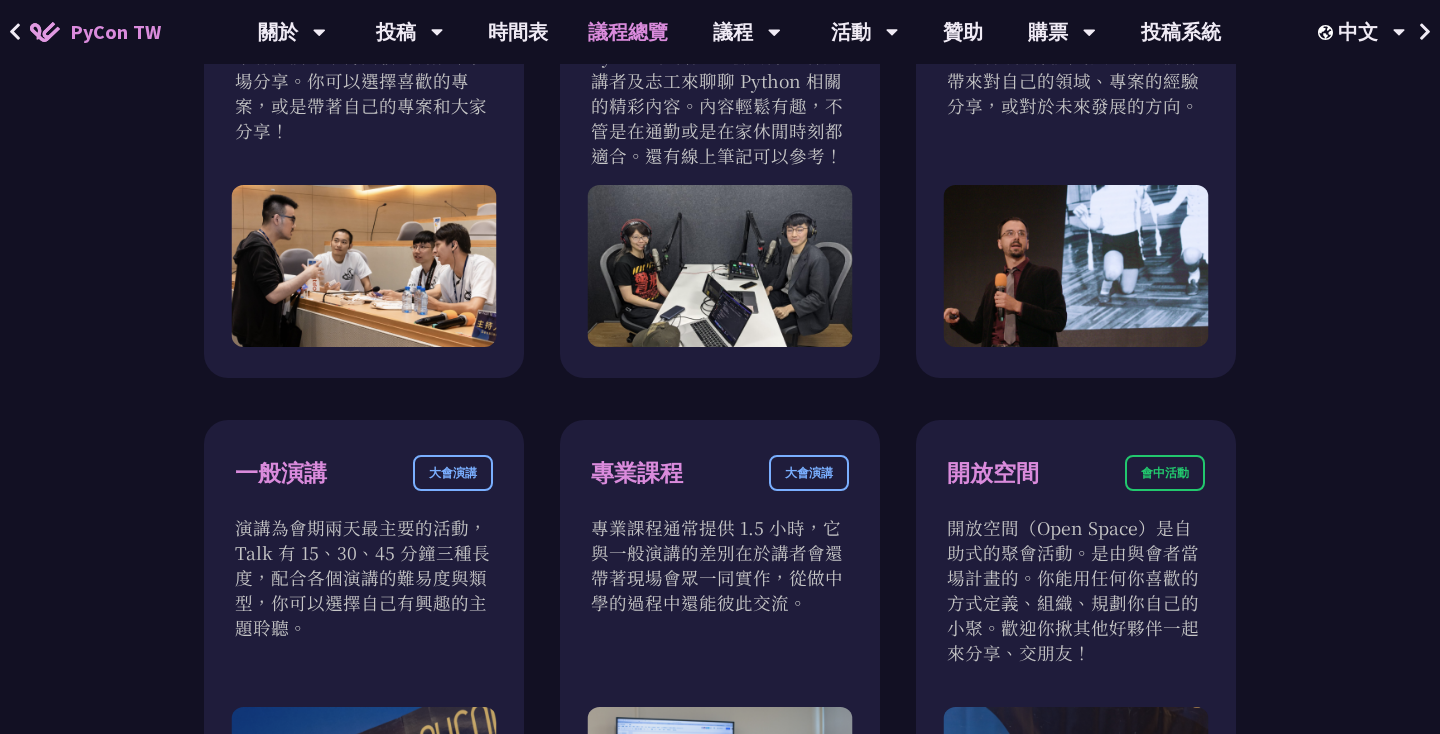 scroll, scrollTop: 883, scrollLeft: 0, axis: vertical 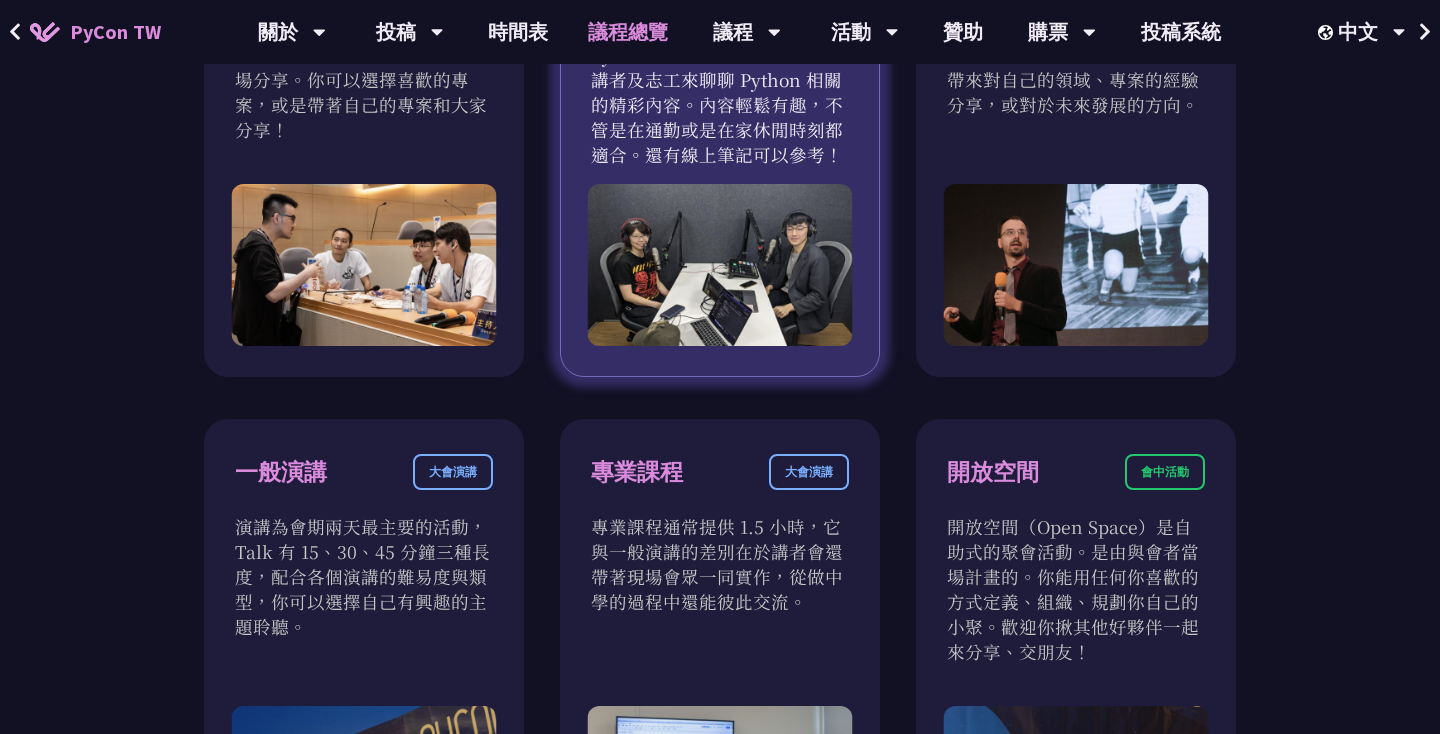 click at bounding box center (720, 265) 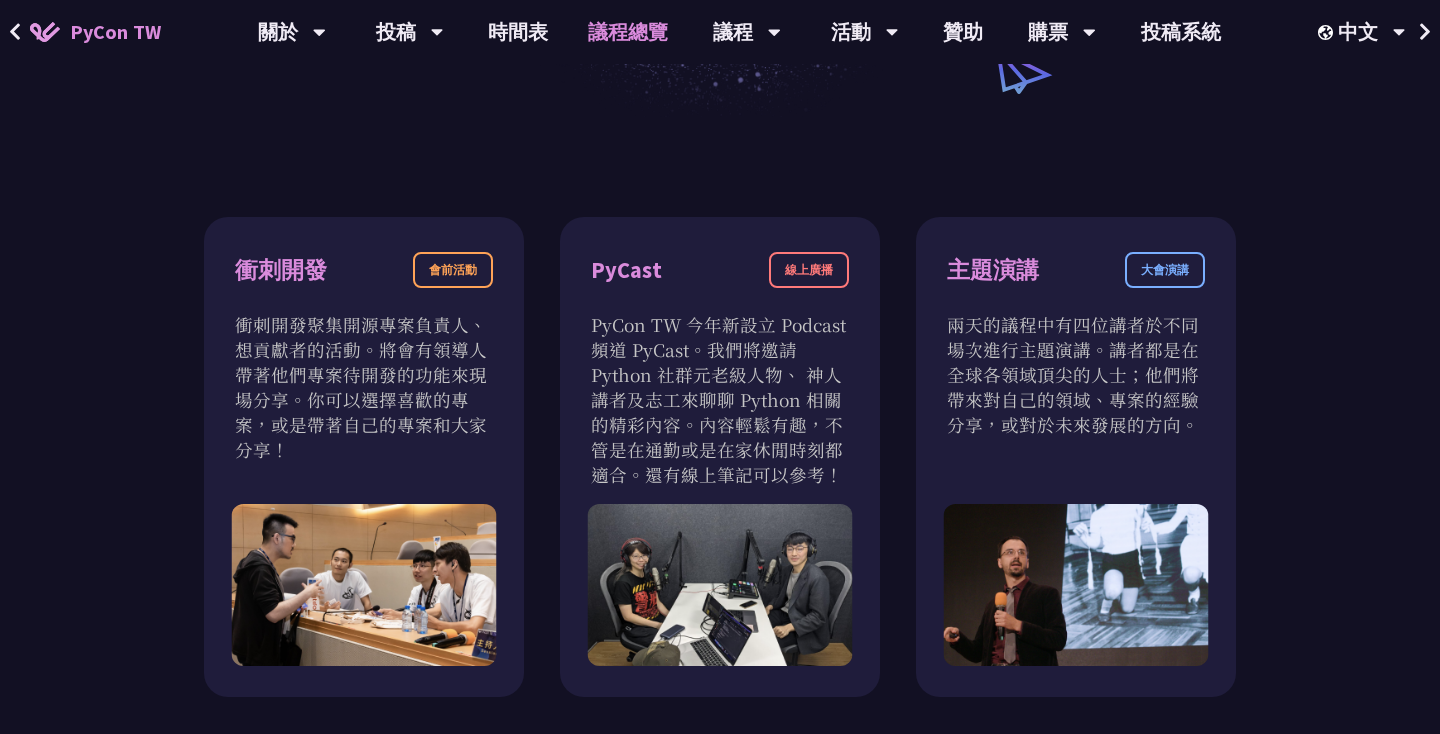 scroll, scrollTop: 0, scrollLeft: 0, axis: both 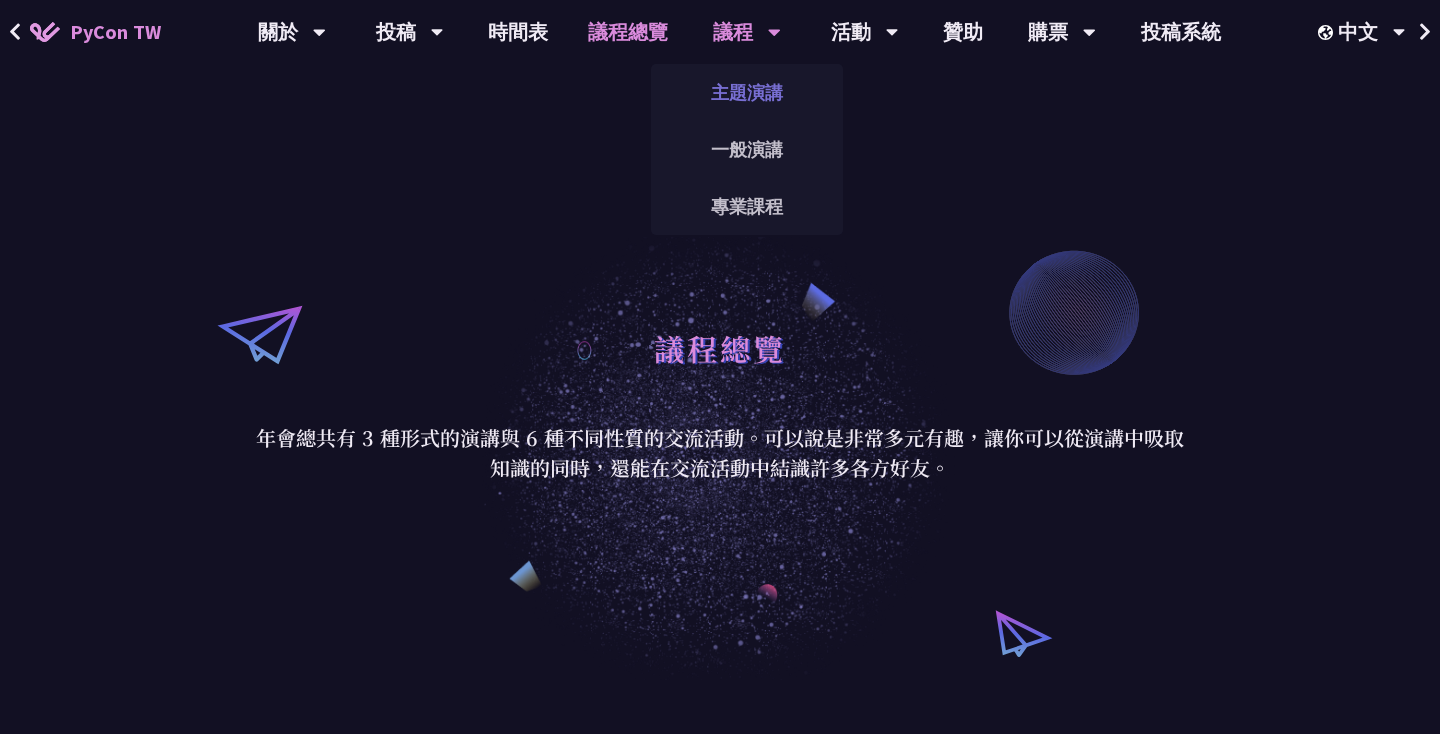 click on "主題演講" at bounding box center [747, 92] 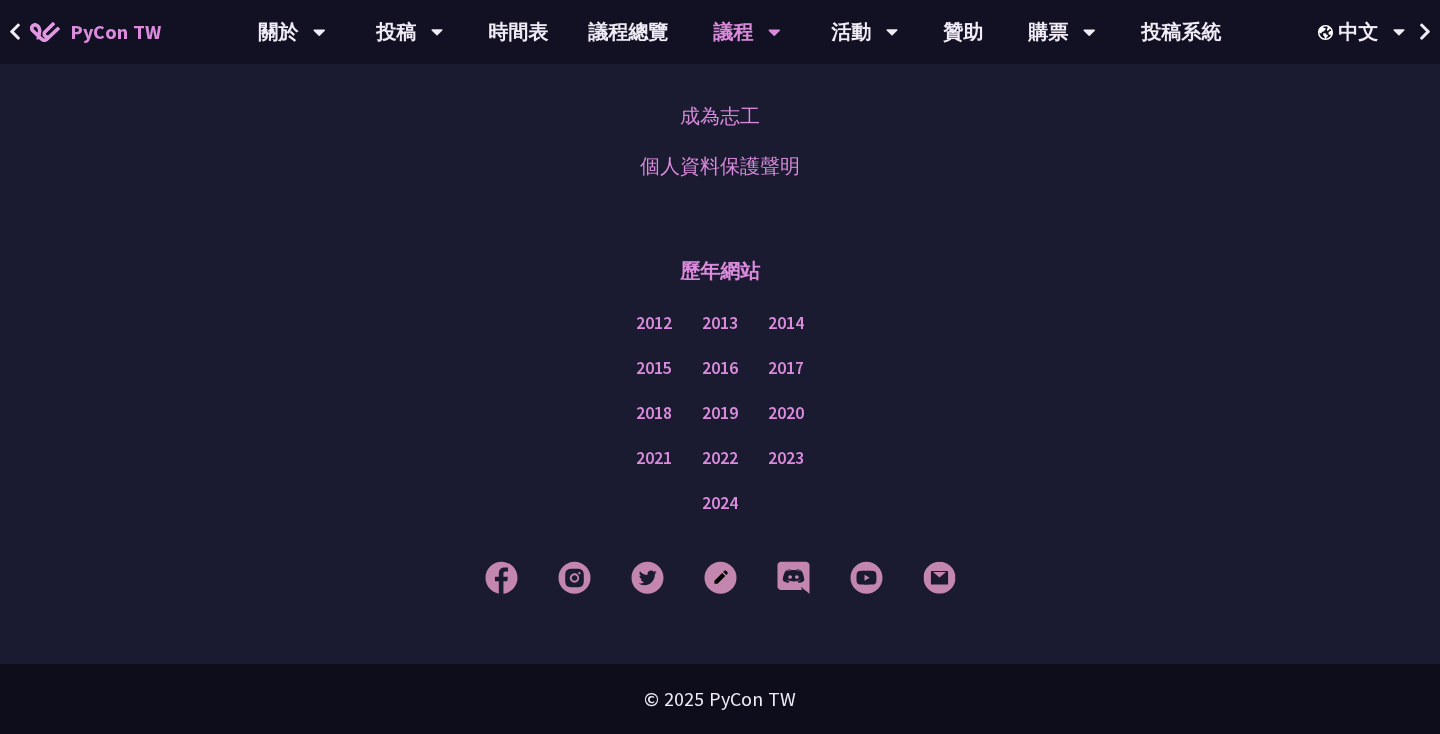 scroll, scrollTop: 3600, scrollLeft: 0, axis: vertical 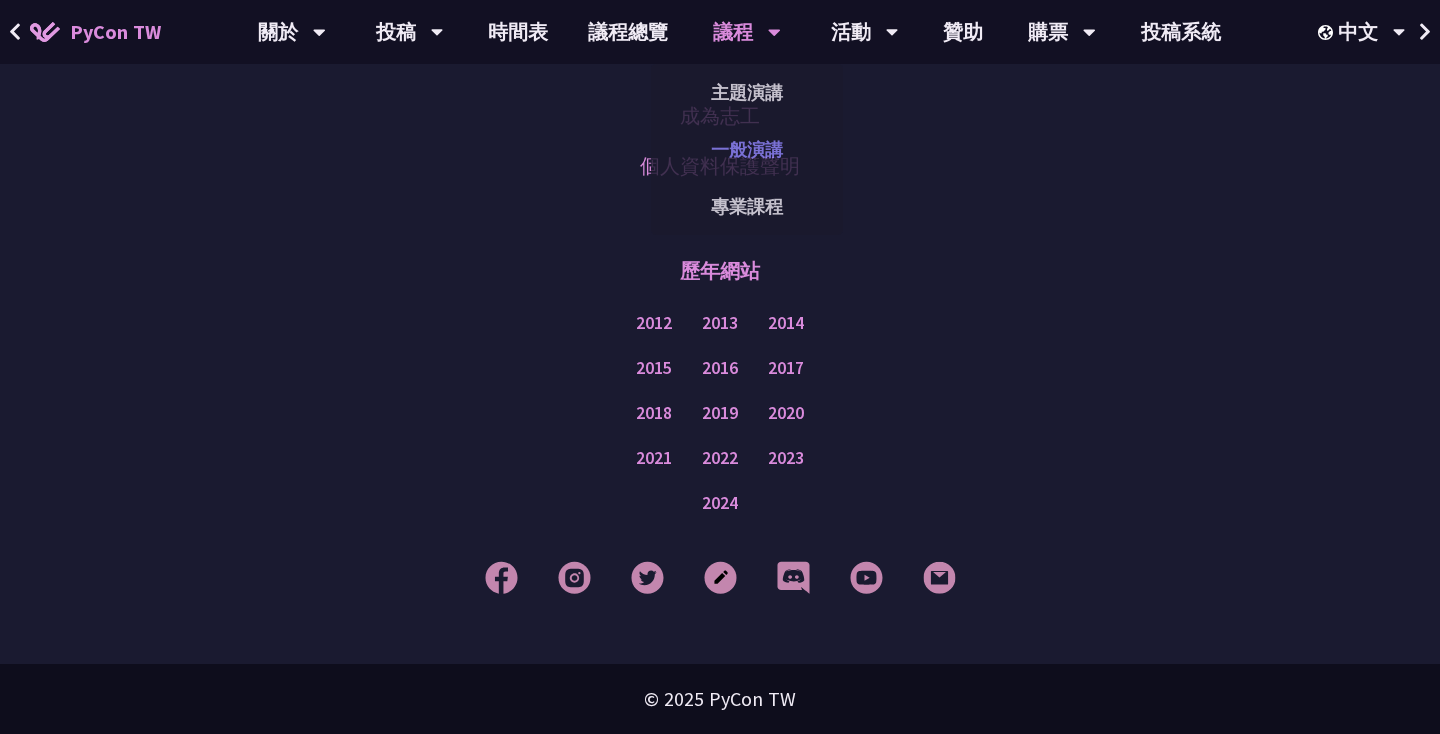 click on "一般演講" at bounding box center [747, 149] 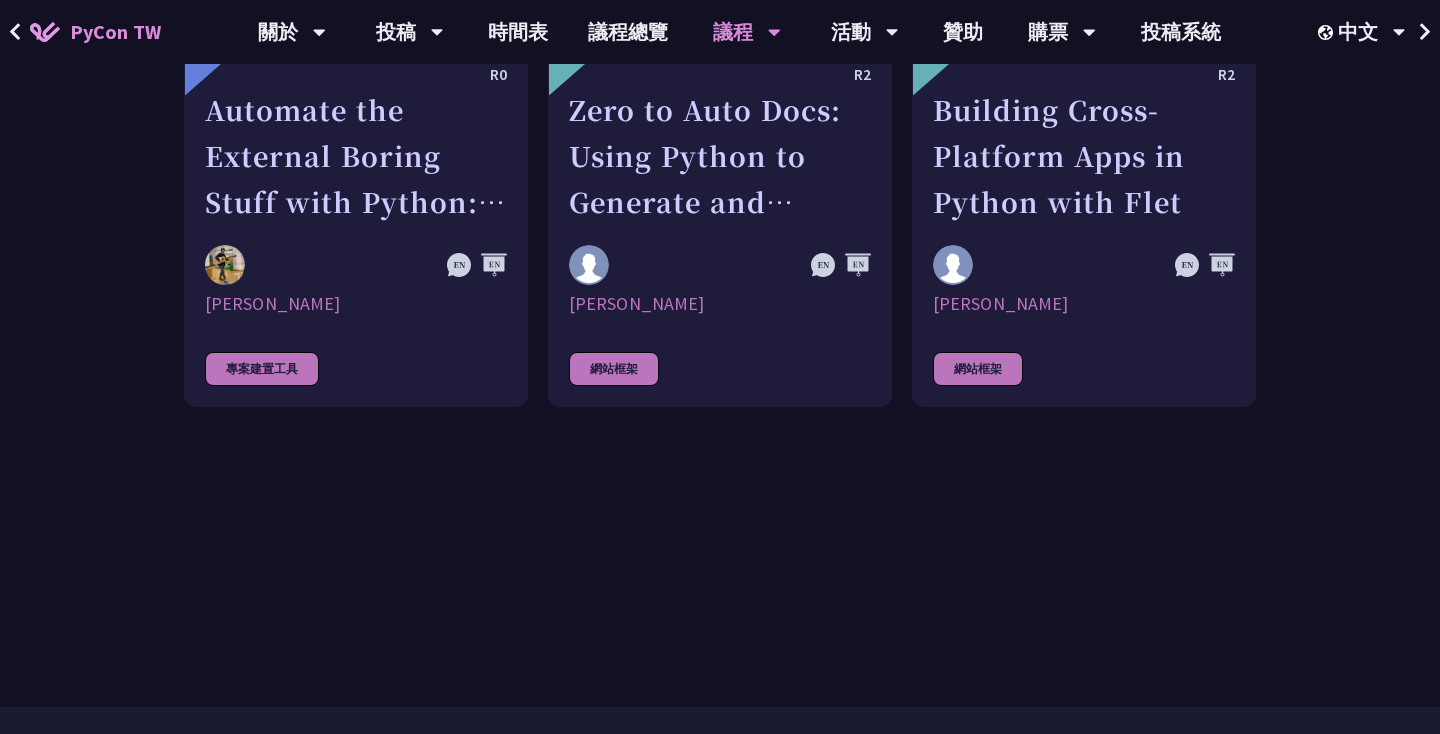 scroll, scrollTop: 5886, scrollLeft: 0, axis: vertical 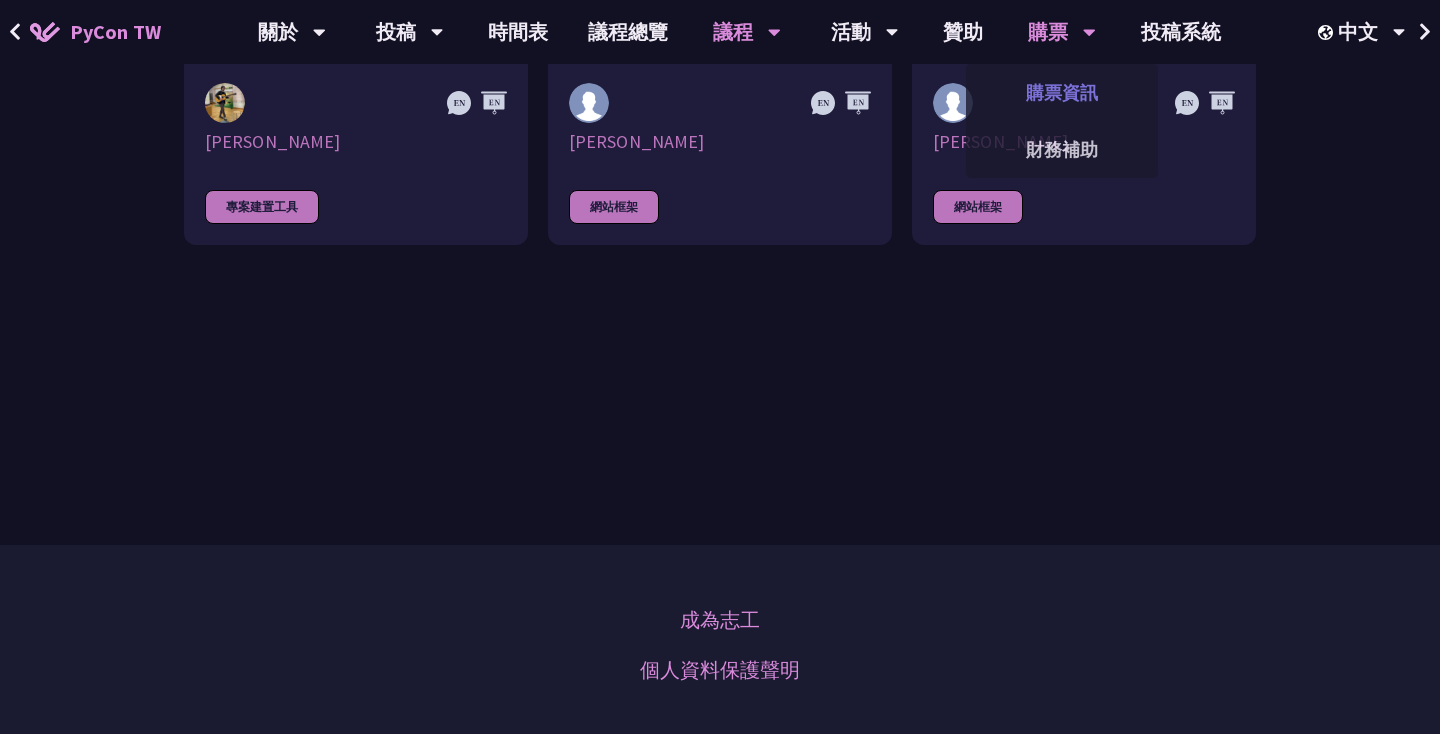 click on "購票資訊" at bounding box center [1062, 92] 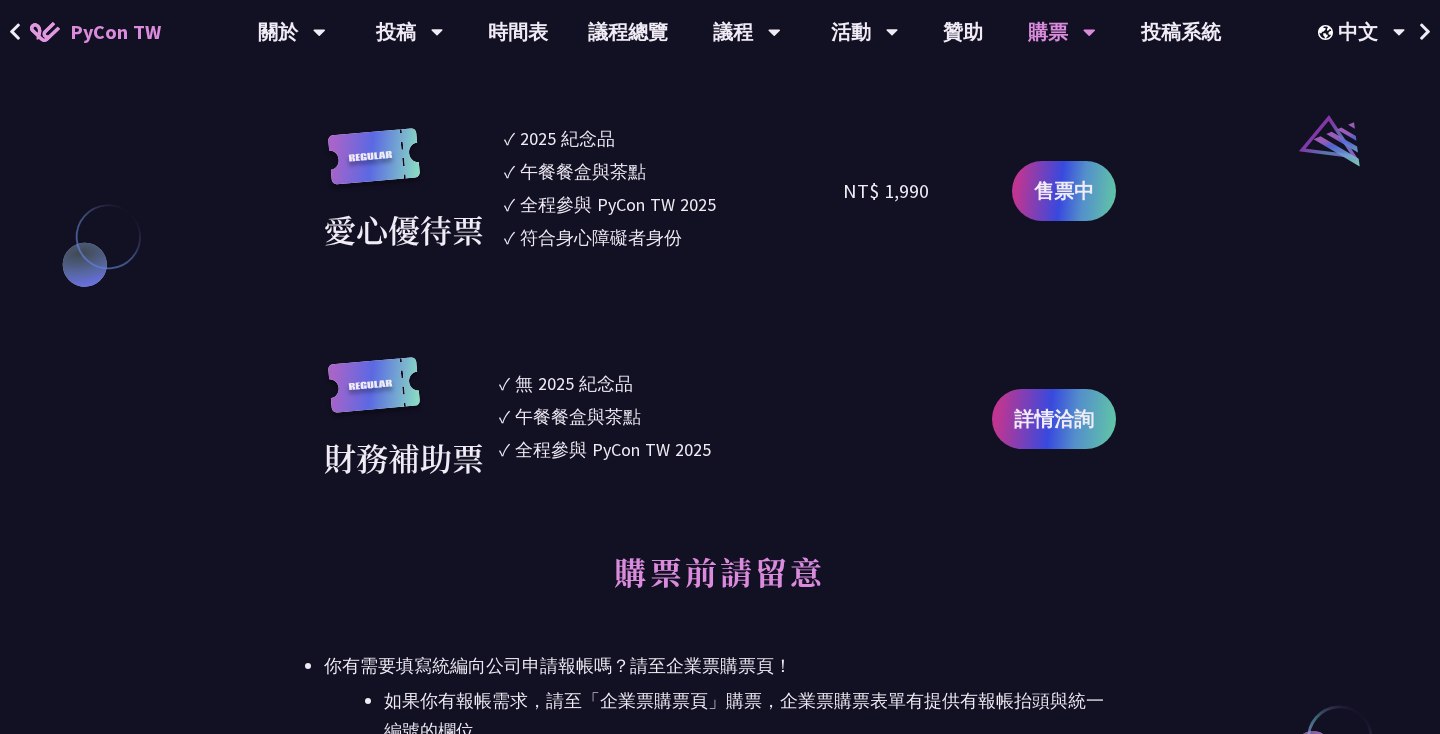 scroll, scrollTop: 2194, scrollLeft: 0, axis: vertical 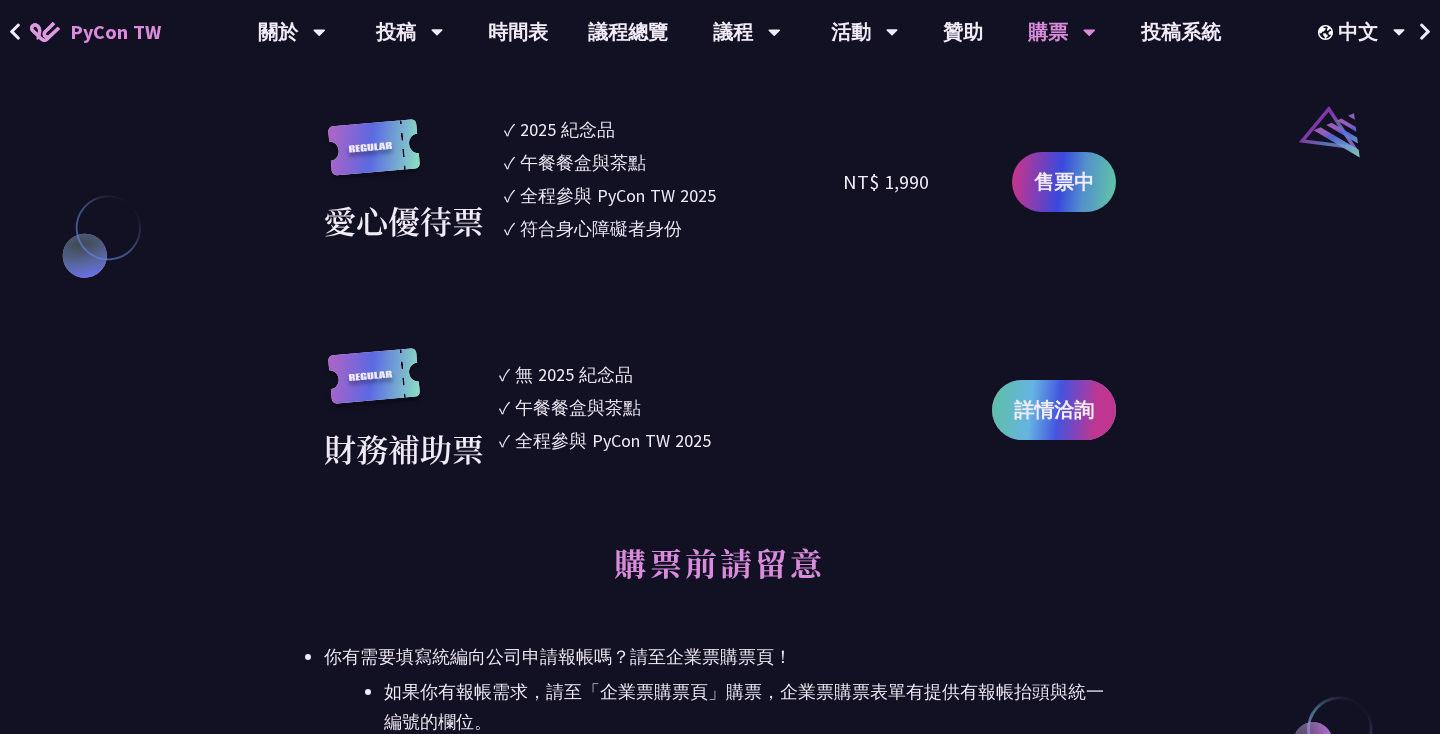 click on "詳情洽詢" at bounding box center (1054, 410) 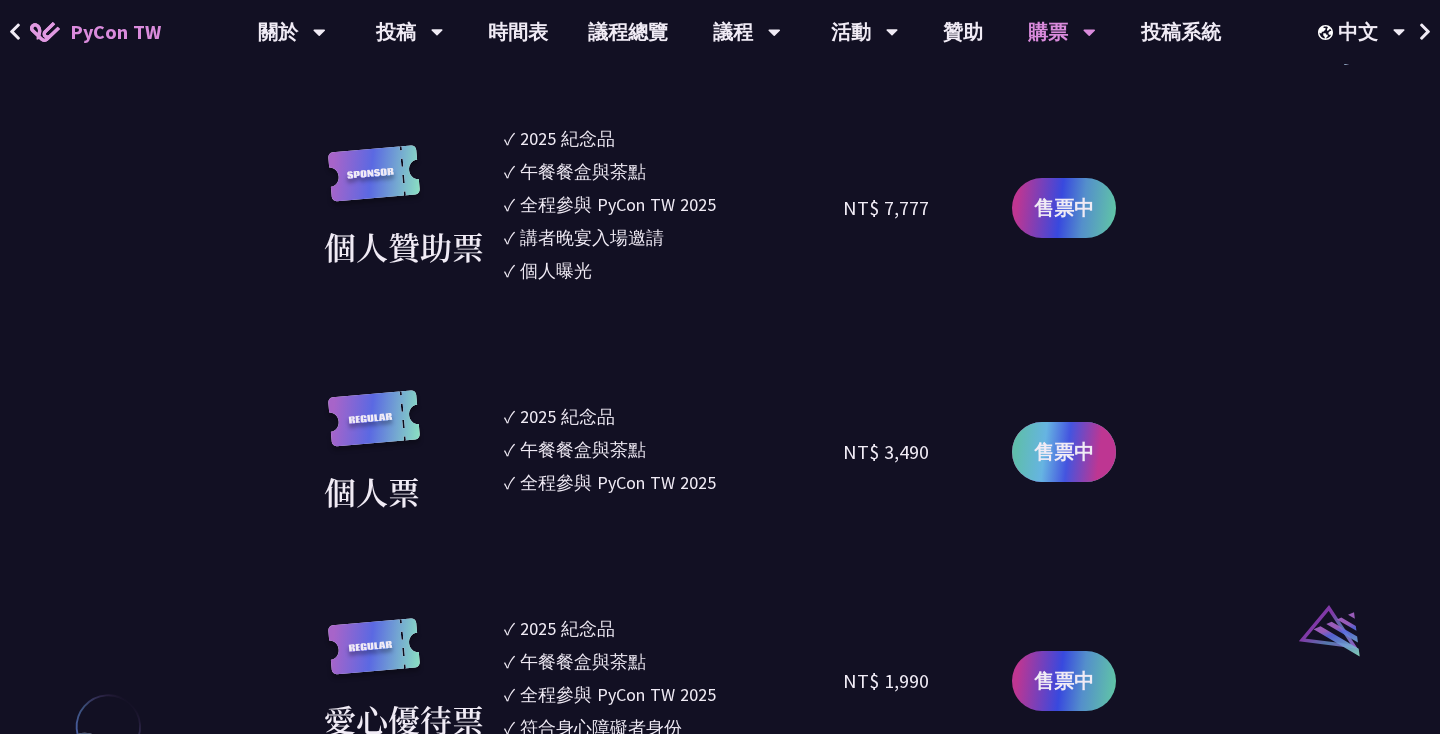 scroll, scrollTop: 1698, scrollLeft: 0, axis: vertical 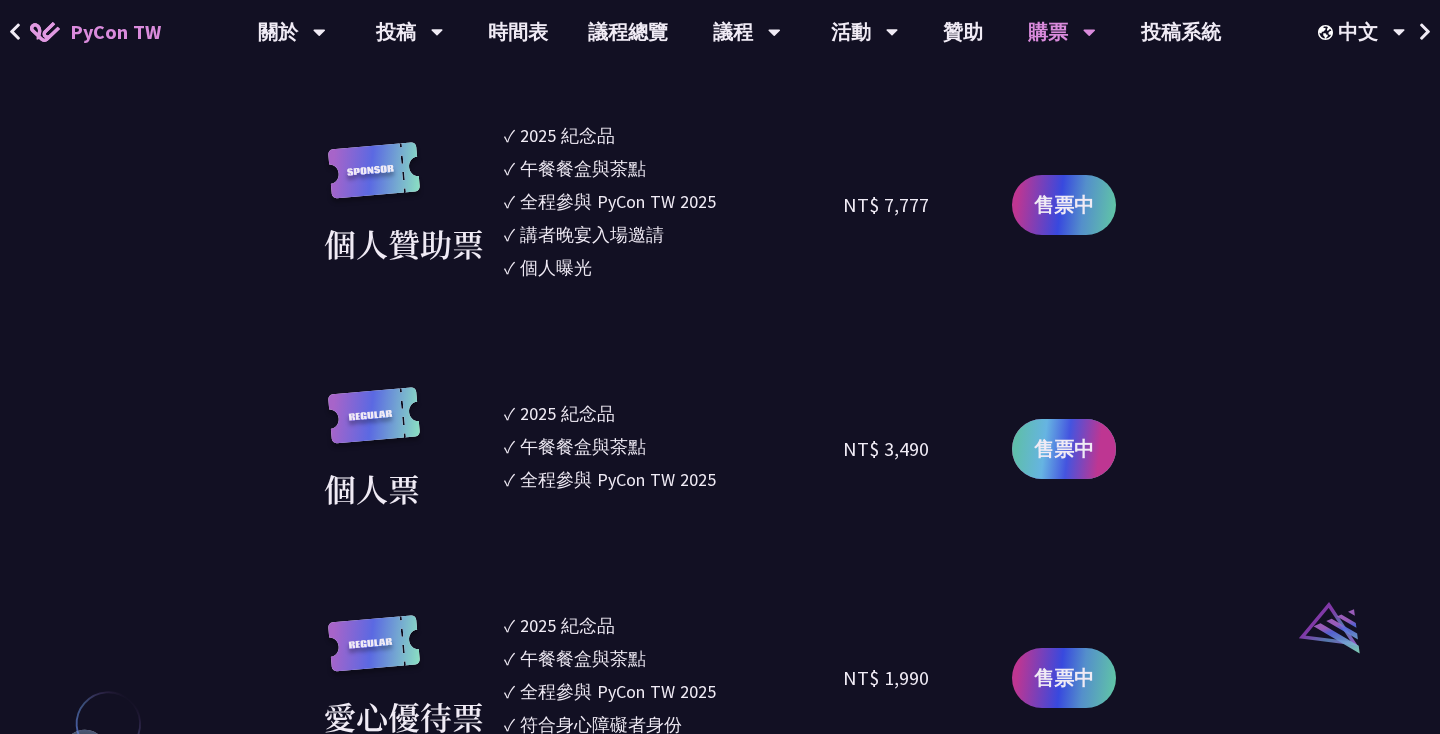 click on "售票中" at bounding box center (1064, 449) 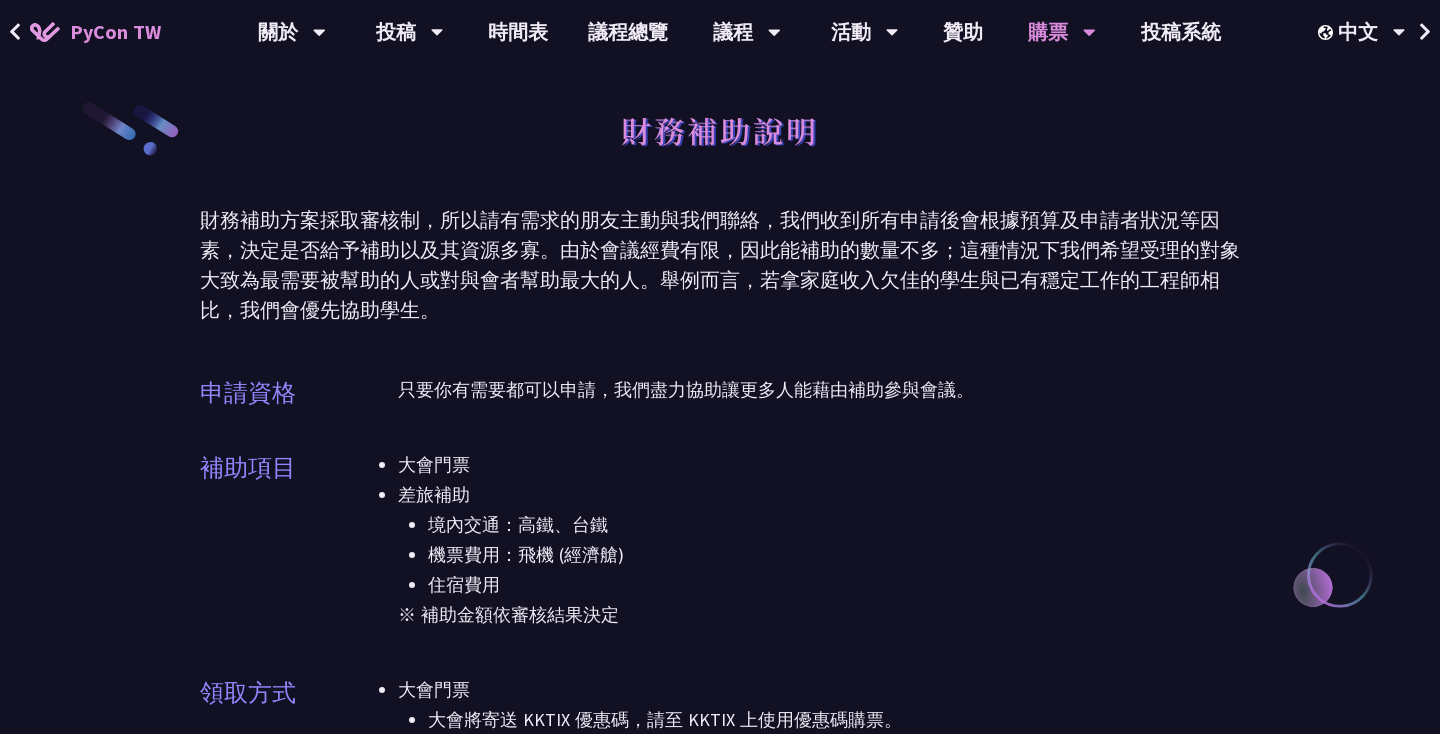 scroll, scrollTop: 0, scrollLeft: 0, axis: both 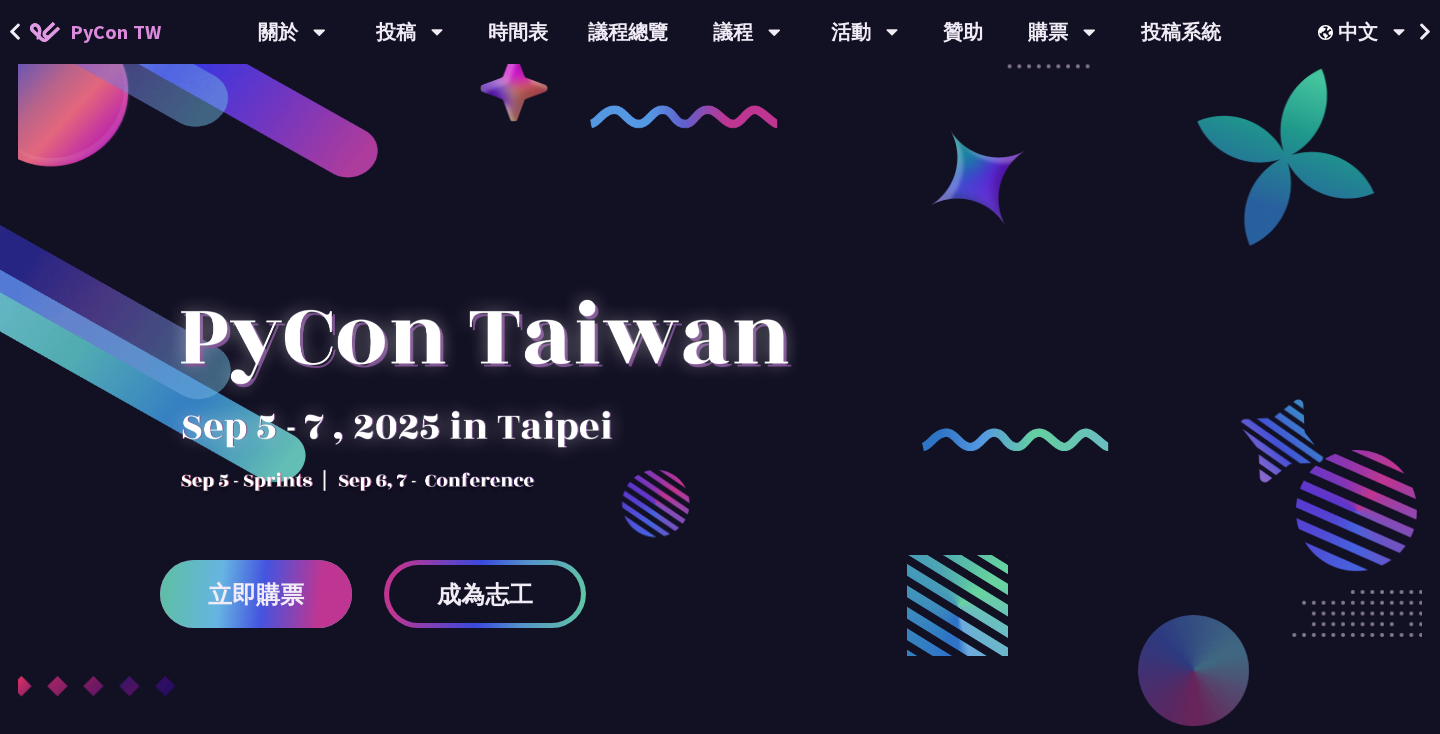 click on "立即購票" at bounding box center (256, 594) 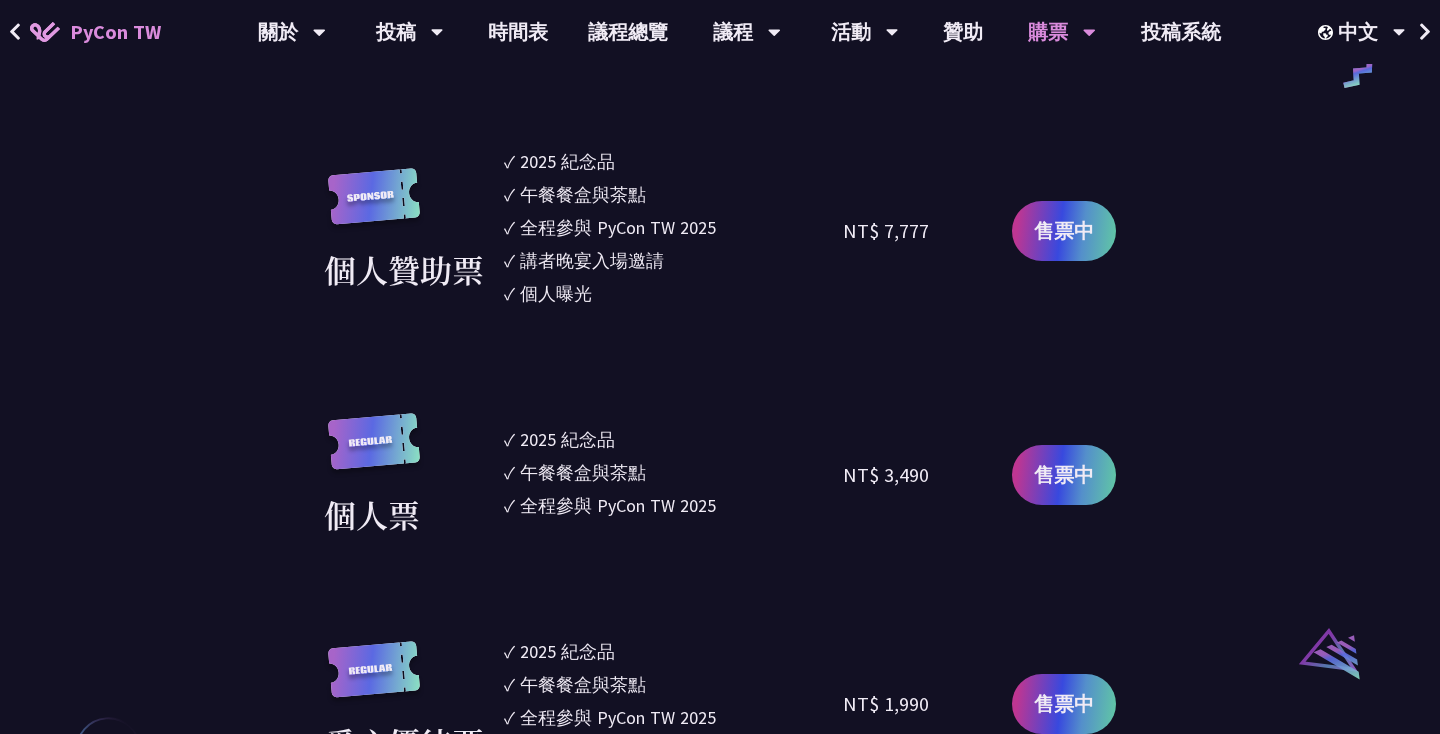 scroll, scrollTop: 1848, scrollLeft: 0, axis: vertical 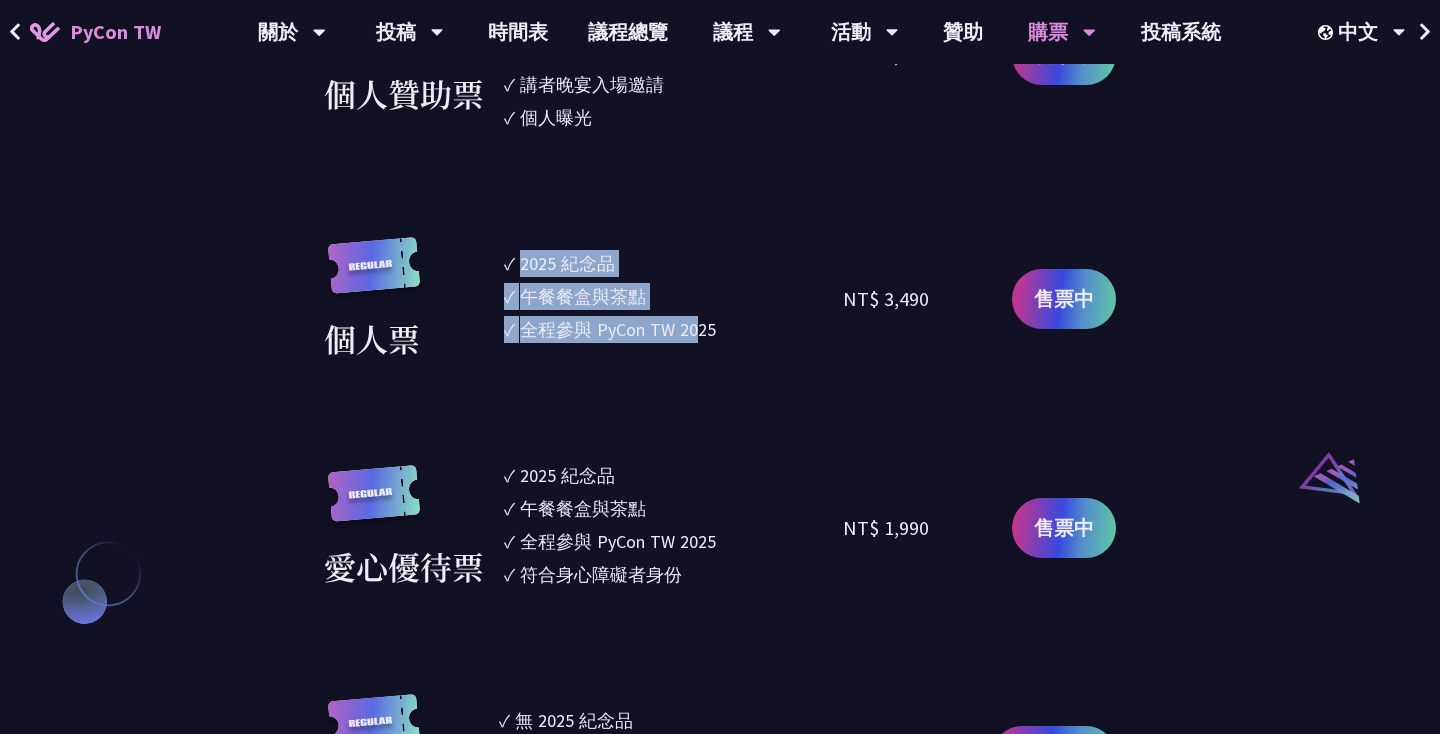 drag, startPoint x: 523, startPoint y: 266, endPoint x: 706, endPoint y: 322, distance: 191.37659 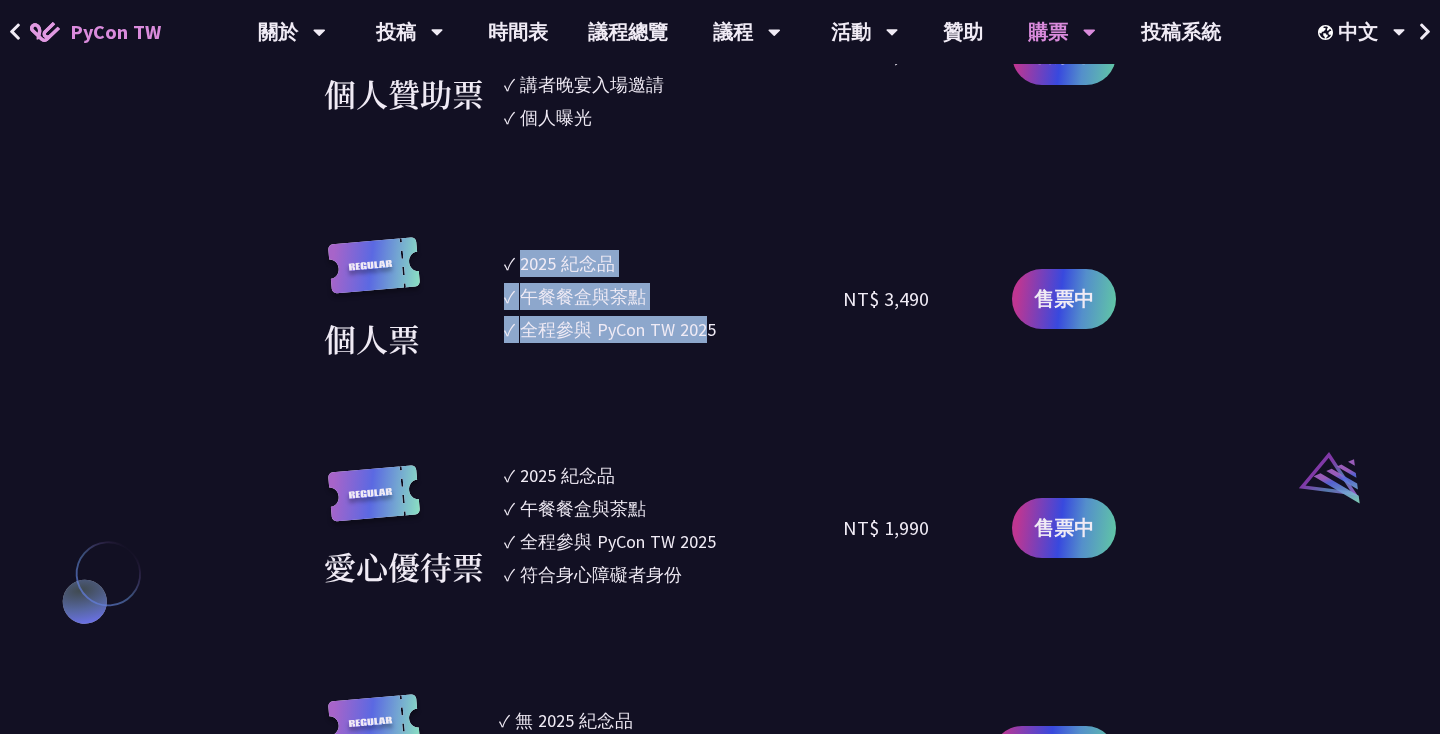 click on "全程參與 PyCon TW 2025" at bounding box center [618, 329] 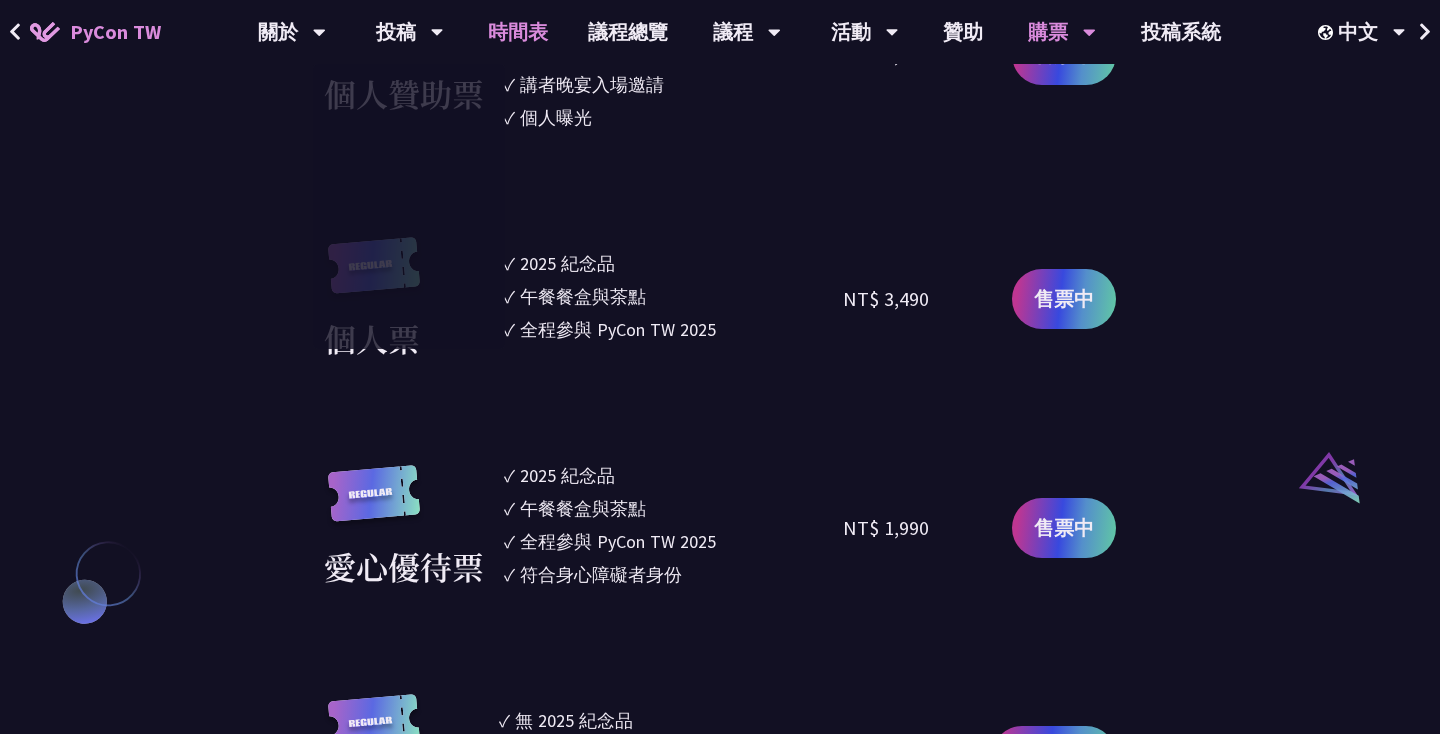 click on "時間表" at bounding box center (518, 32) 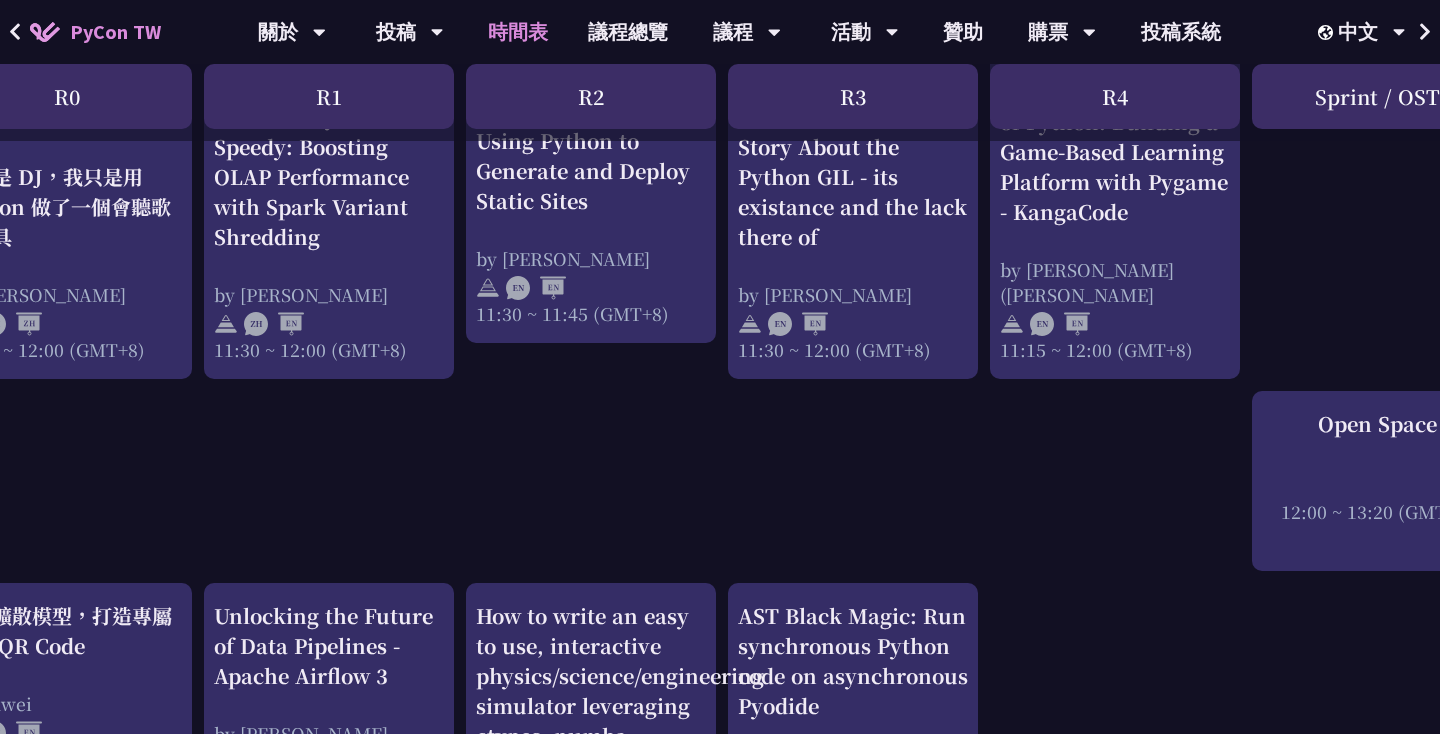 scroll, scrollTop: 1128, scrollLeft: 93, axis: both 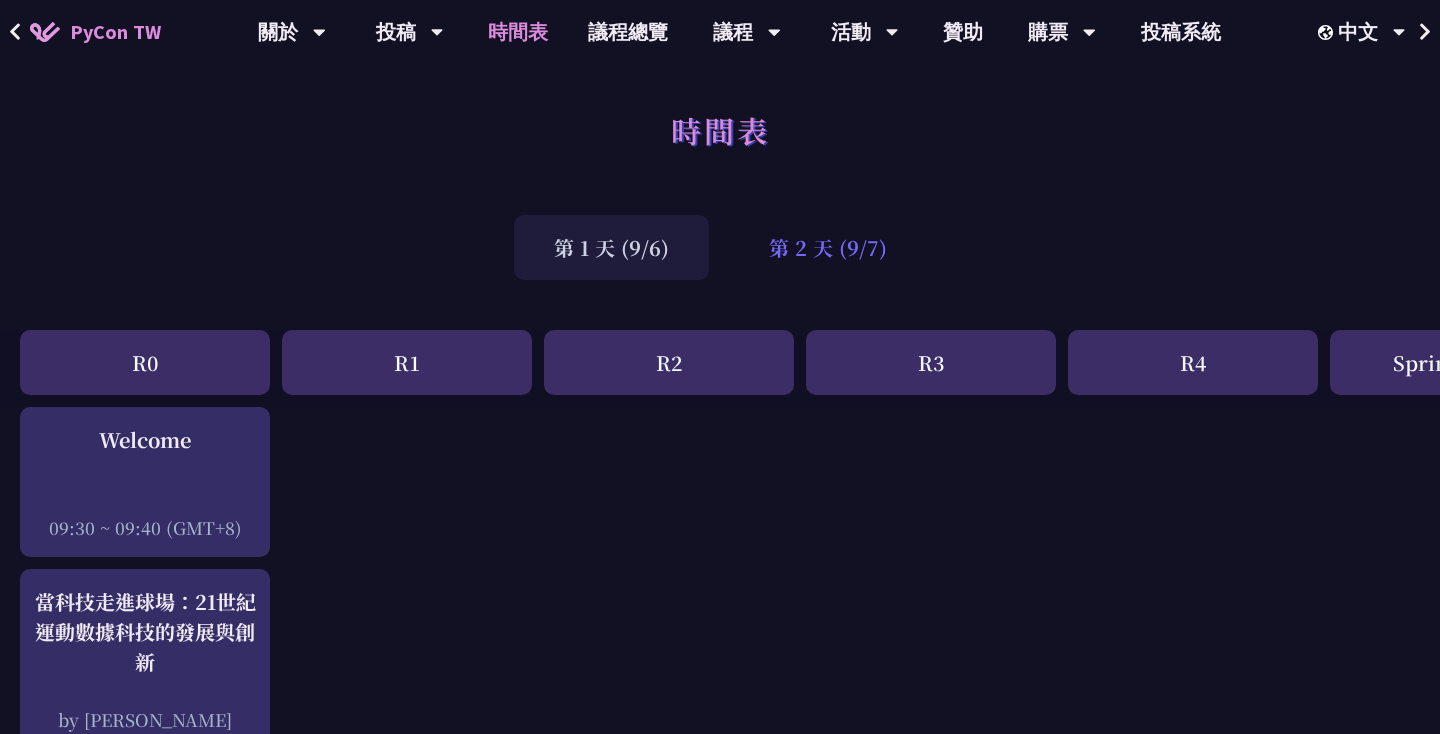 click on "第 2 天 (9/7)" at bounding box center (828, 247) 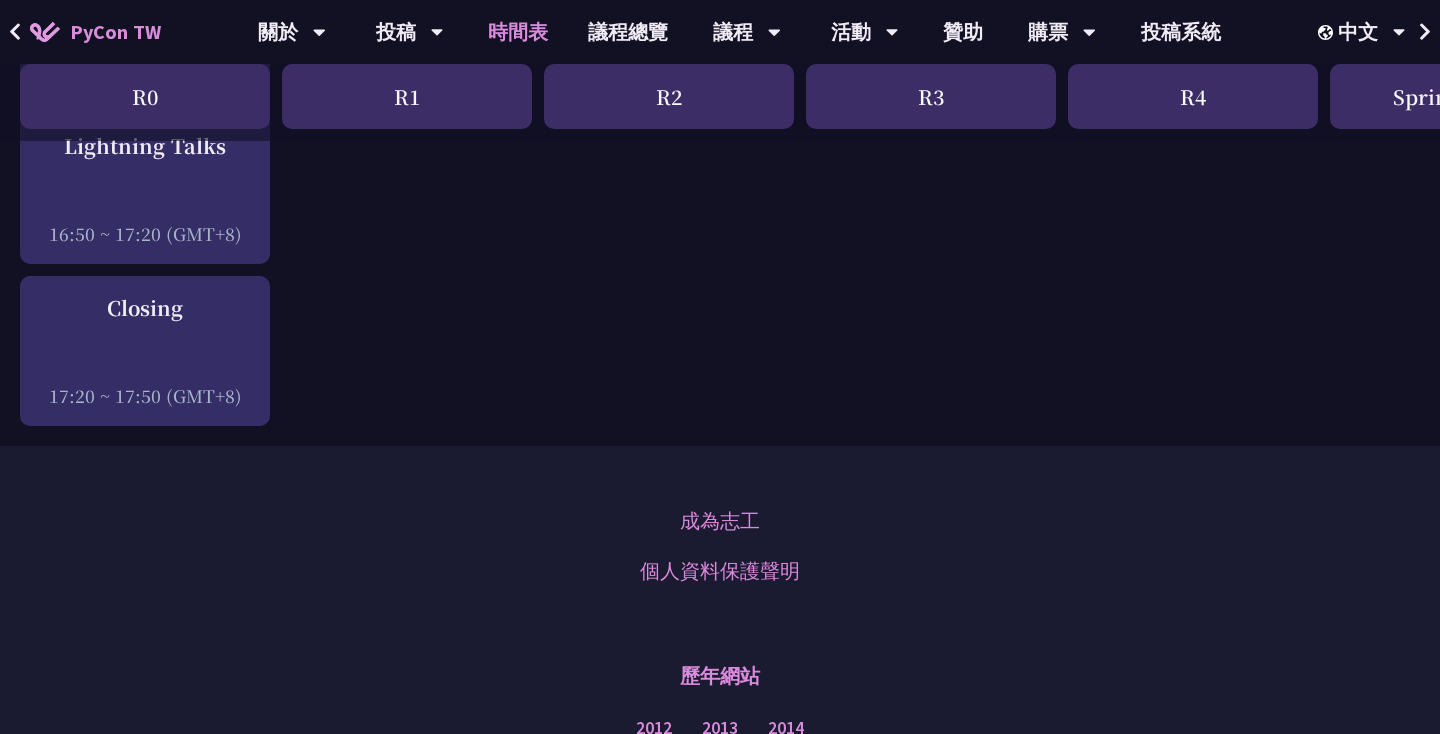 scroll, scrollTop: 3147, scrollLeft: 0, axis: vertical 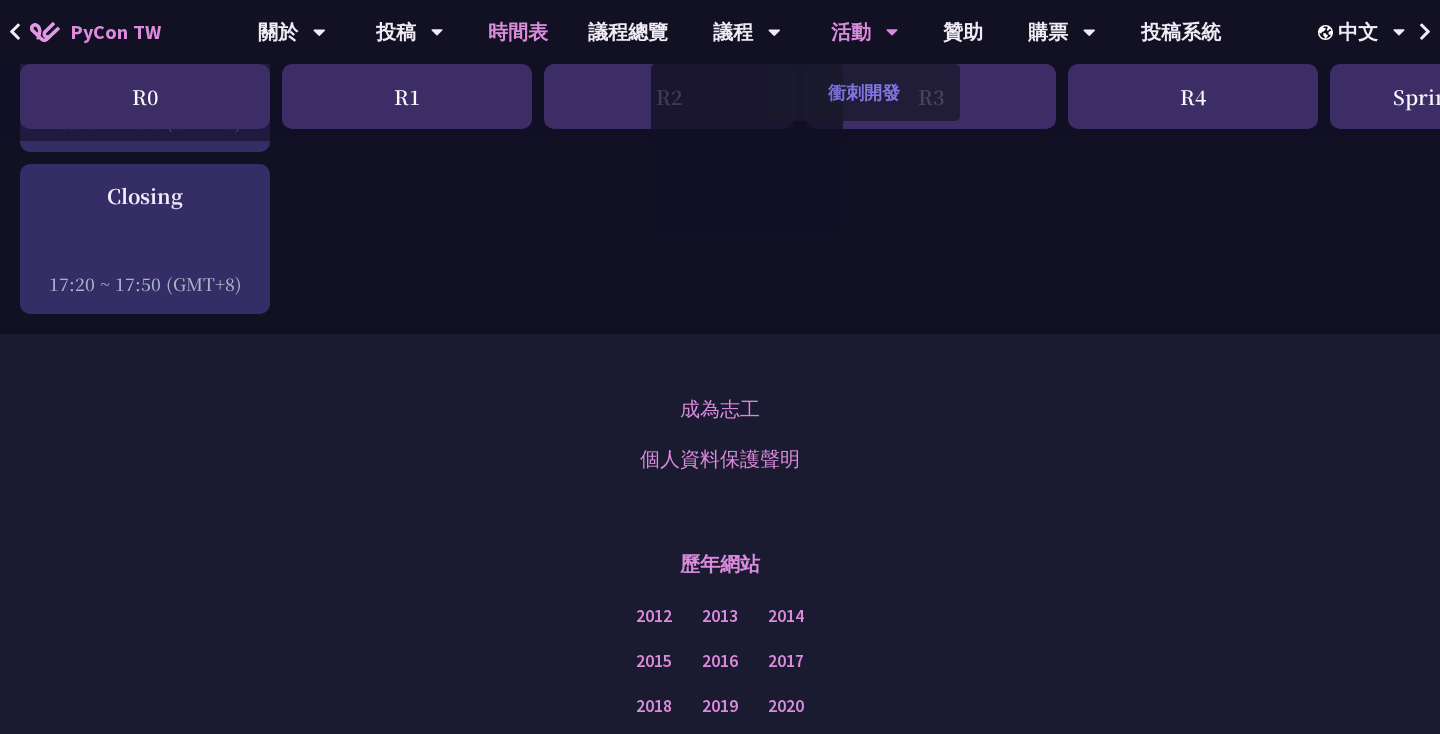 click on "衝刺開發" at bounding box center (864, 92) 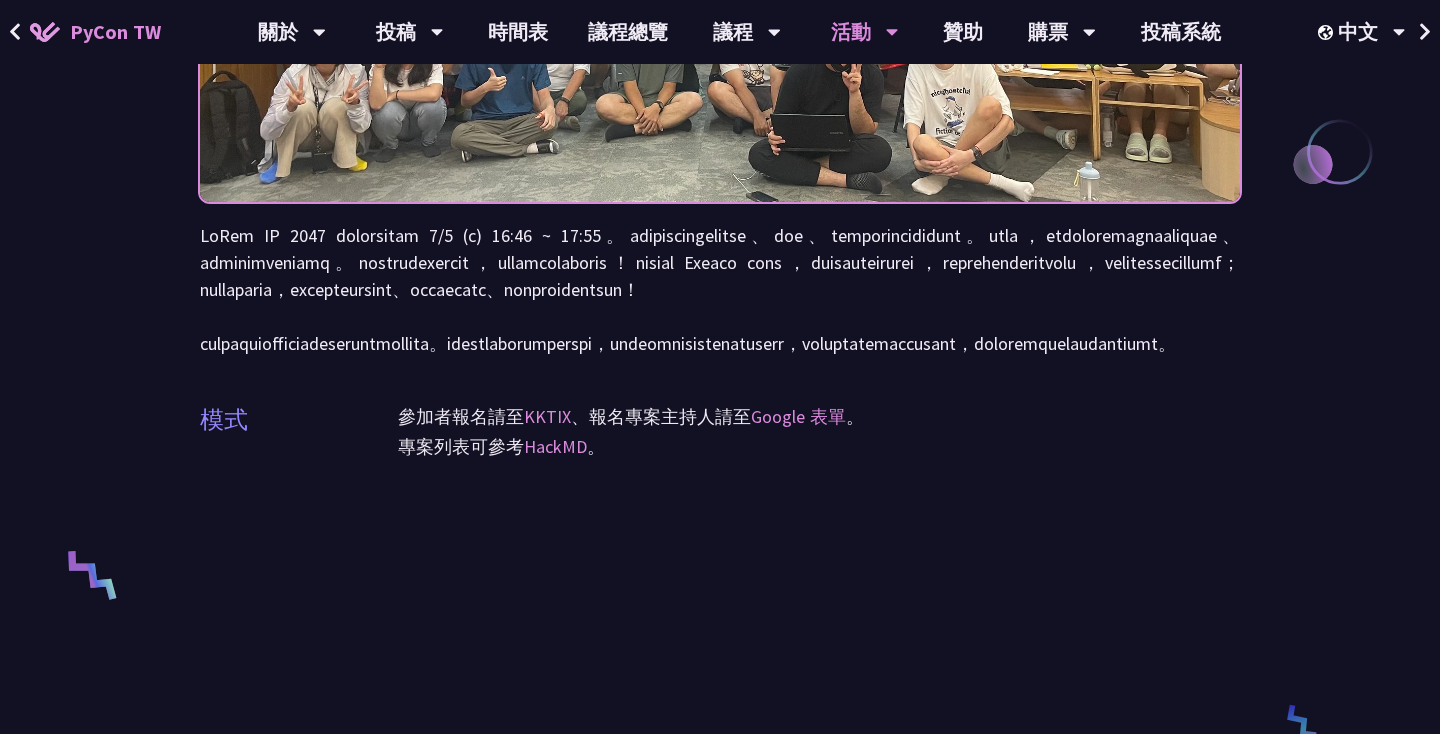 scroll, scrollTop: 426, scrollLeft: 0, axis: vertical 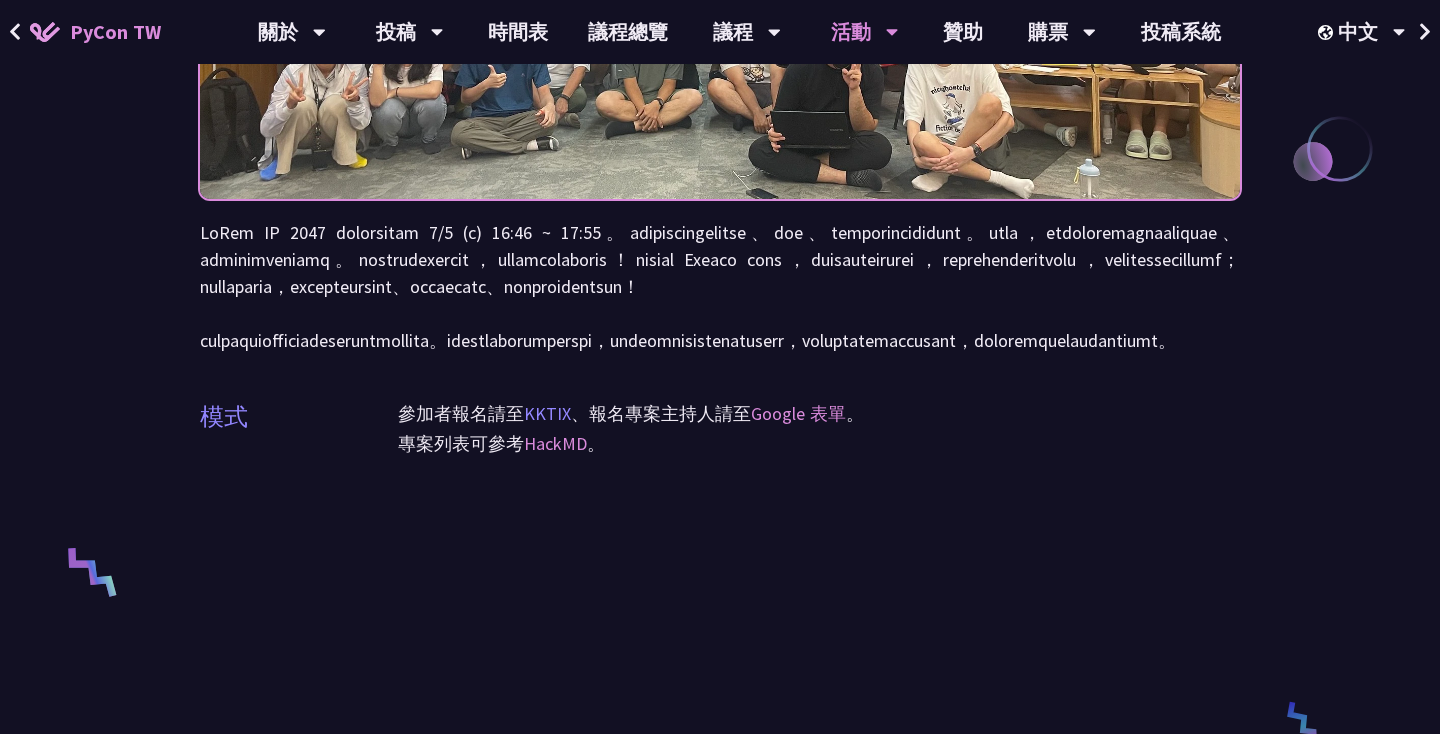 click on "KKTIX" at bounding box center [547, 413] 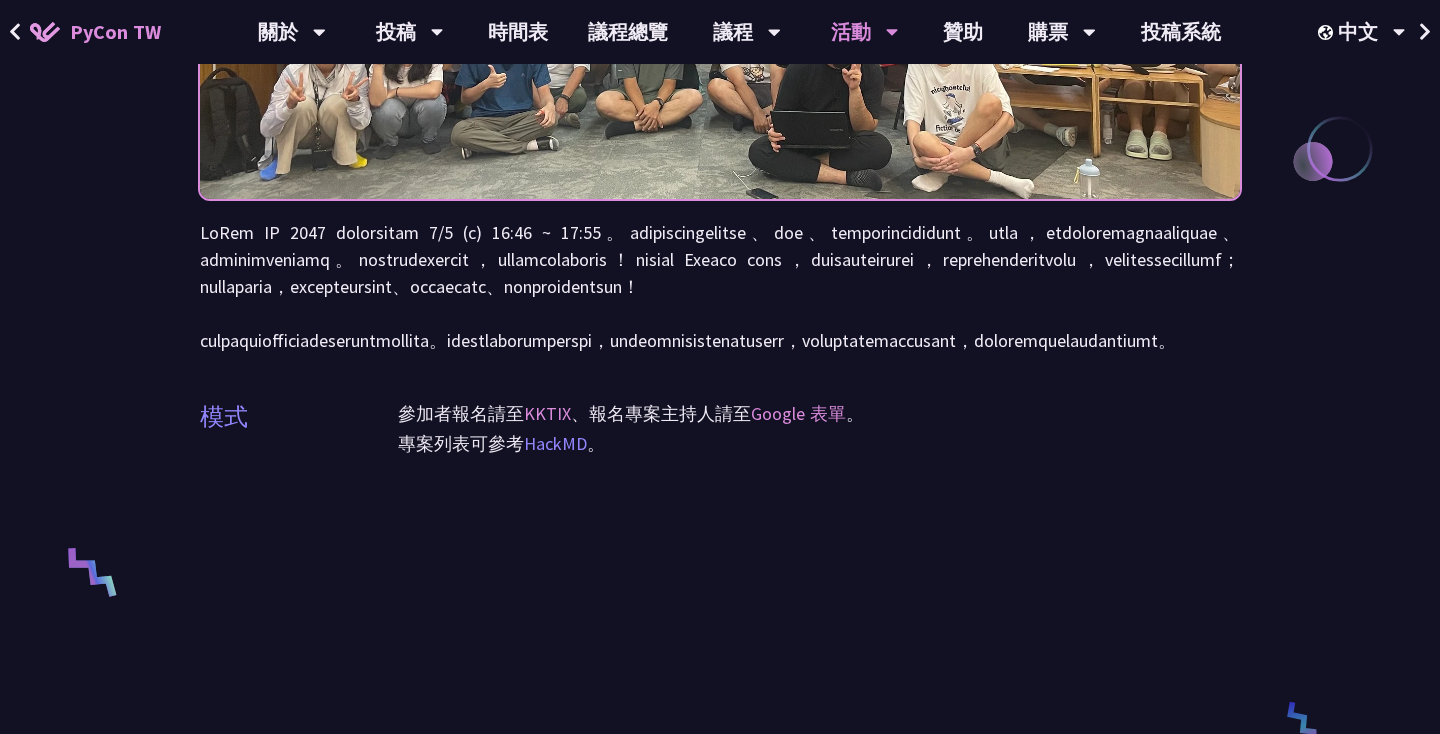 click on "HackMD" at bounding box center [555, 443] 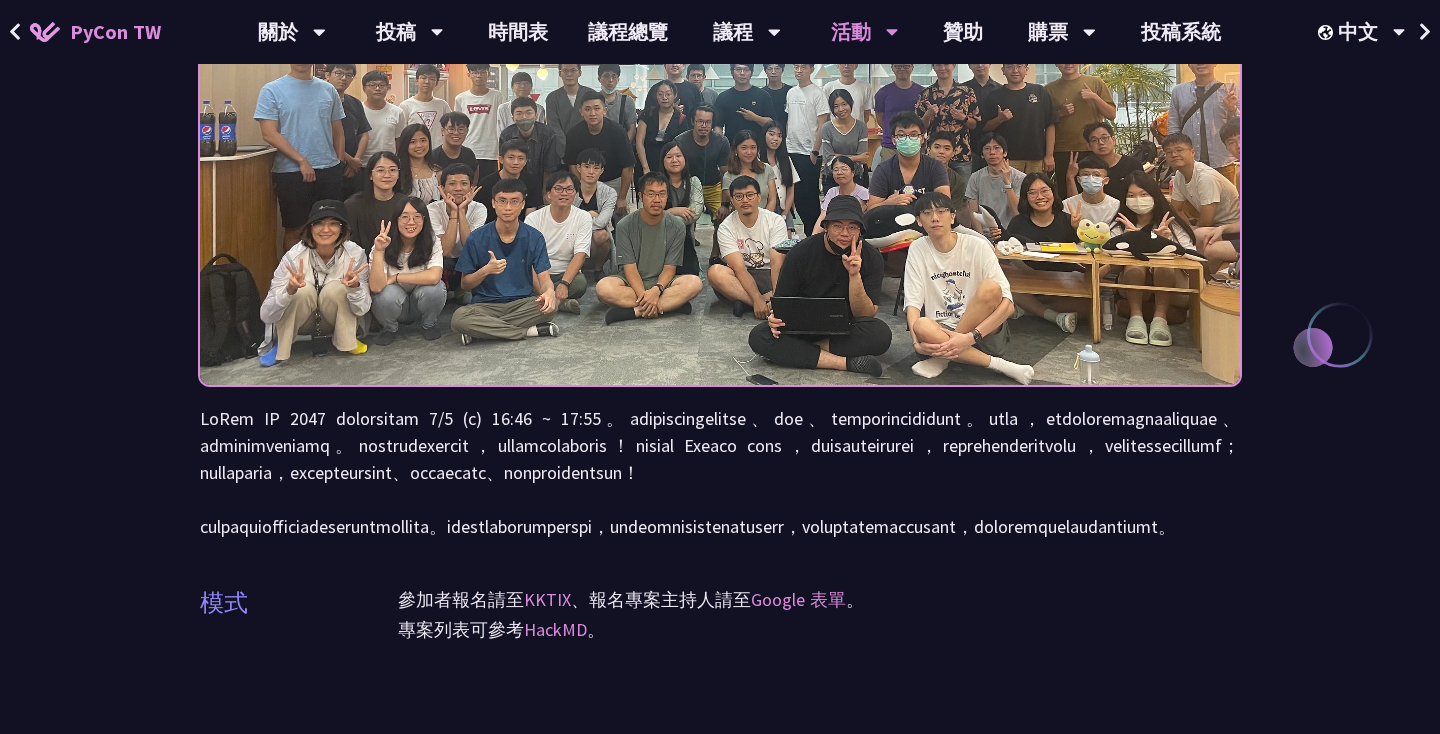 scroll, scrollTop: 0, scrollLeft: 0, axis: both 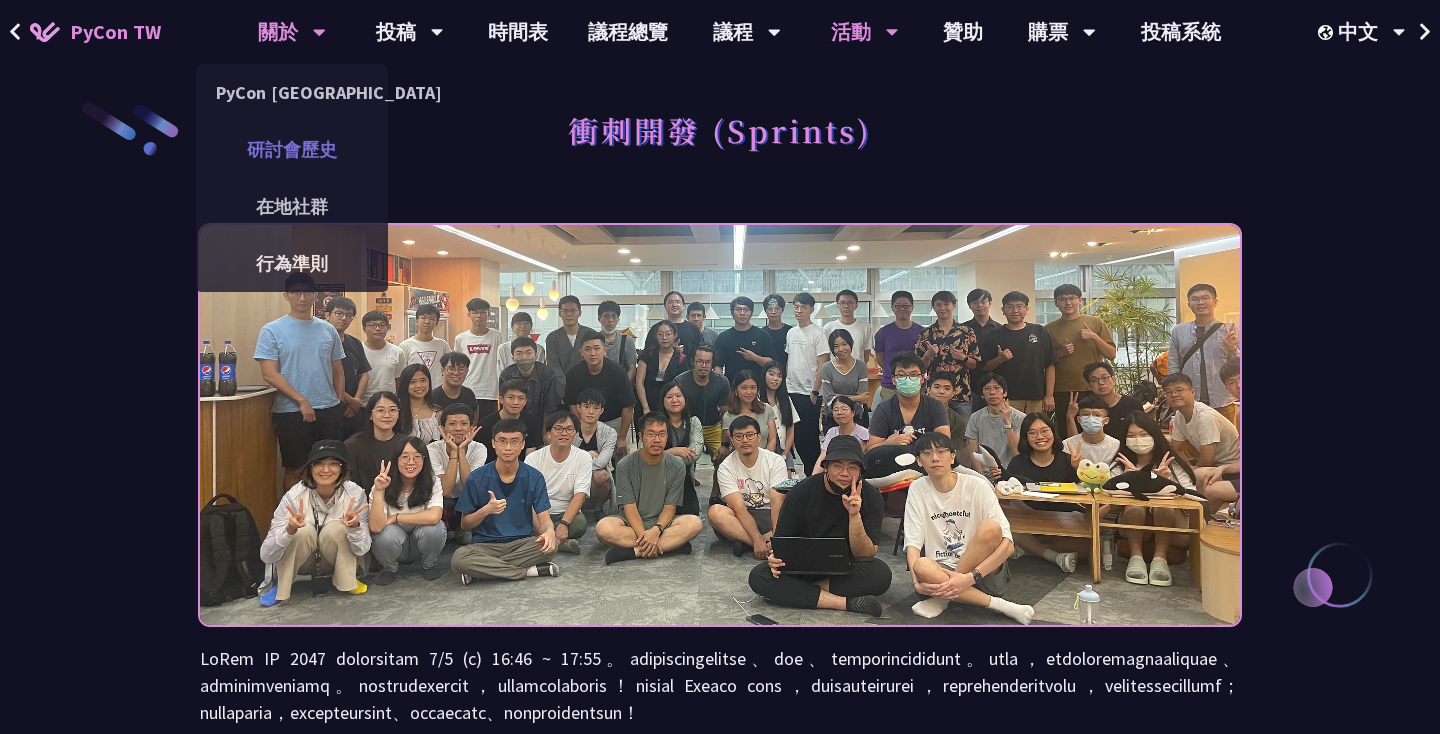 click on "研討會歷史" at bounding box center [292, 149] 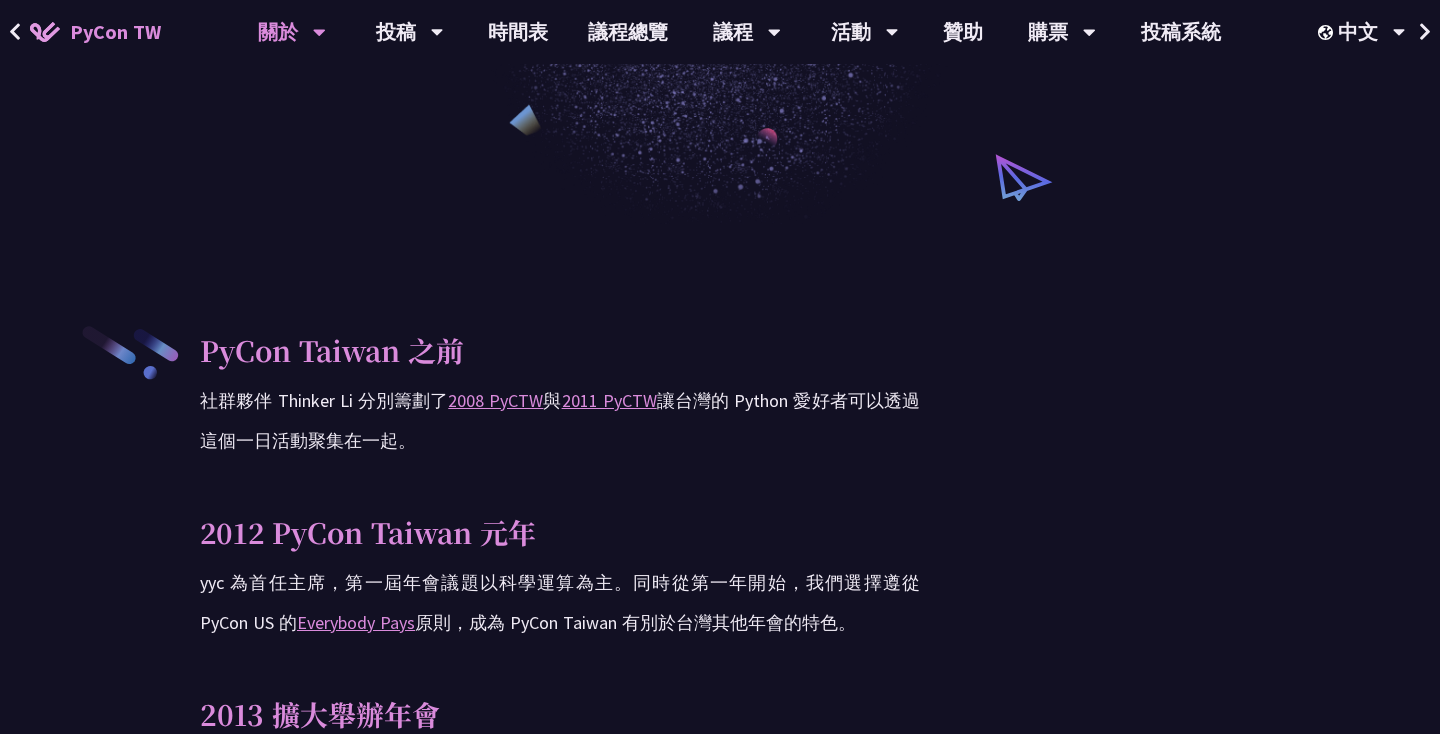 scroll, scrollTop: 624, scrollLeft: 0, axis: vertical 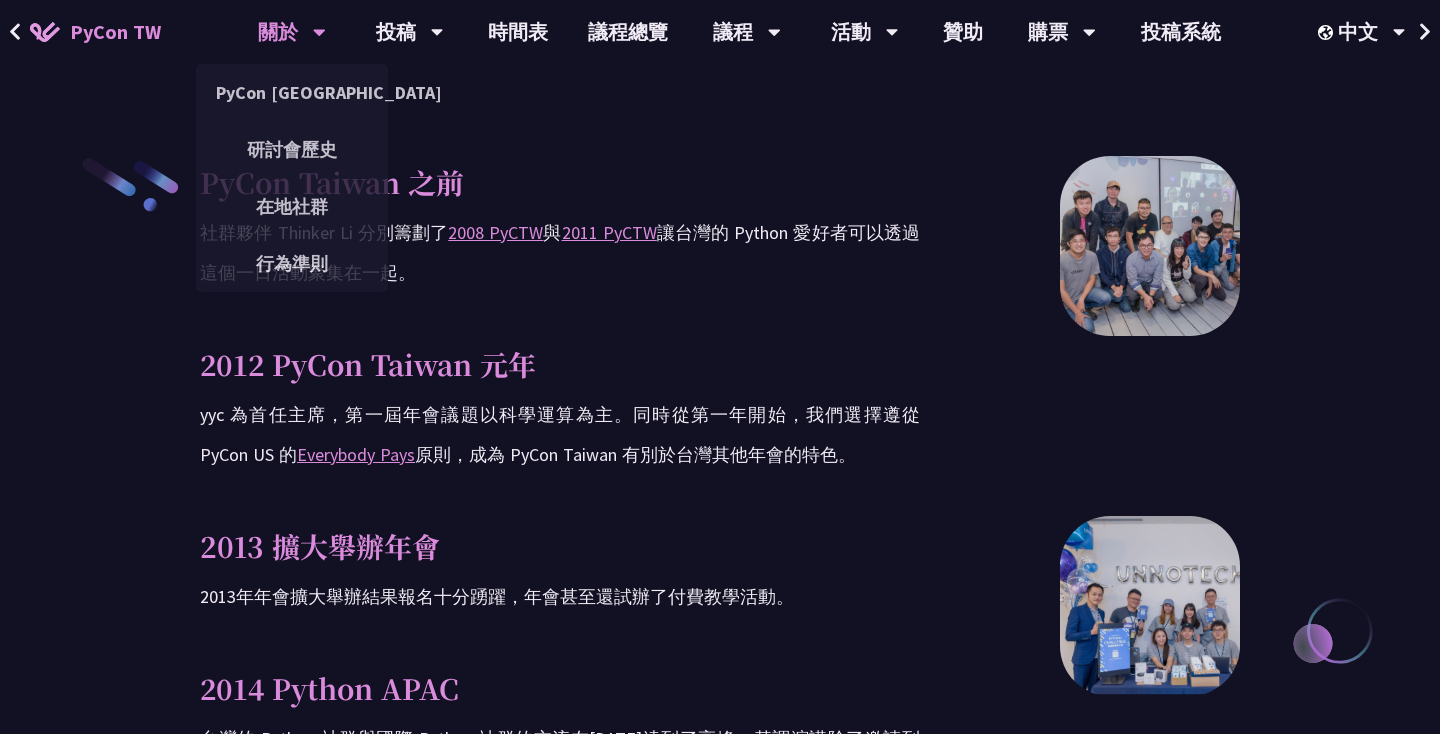 click on "PyCon TW" at bounding box center (115, 32) 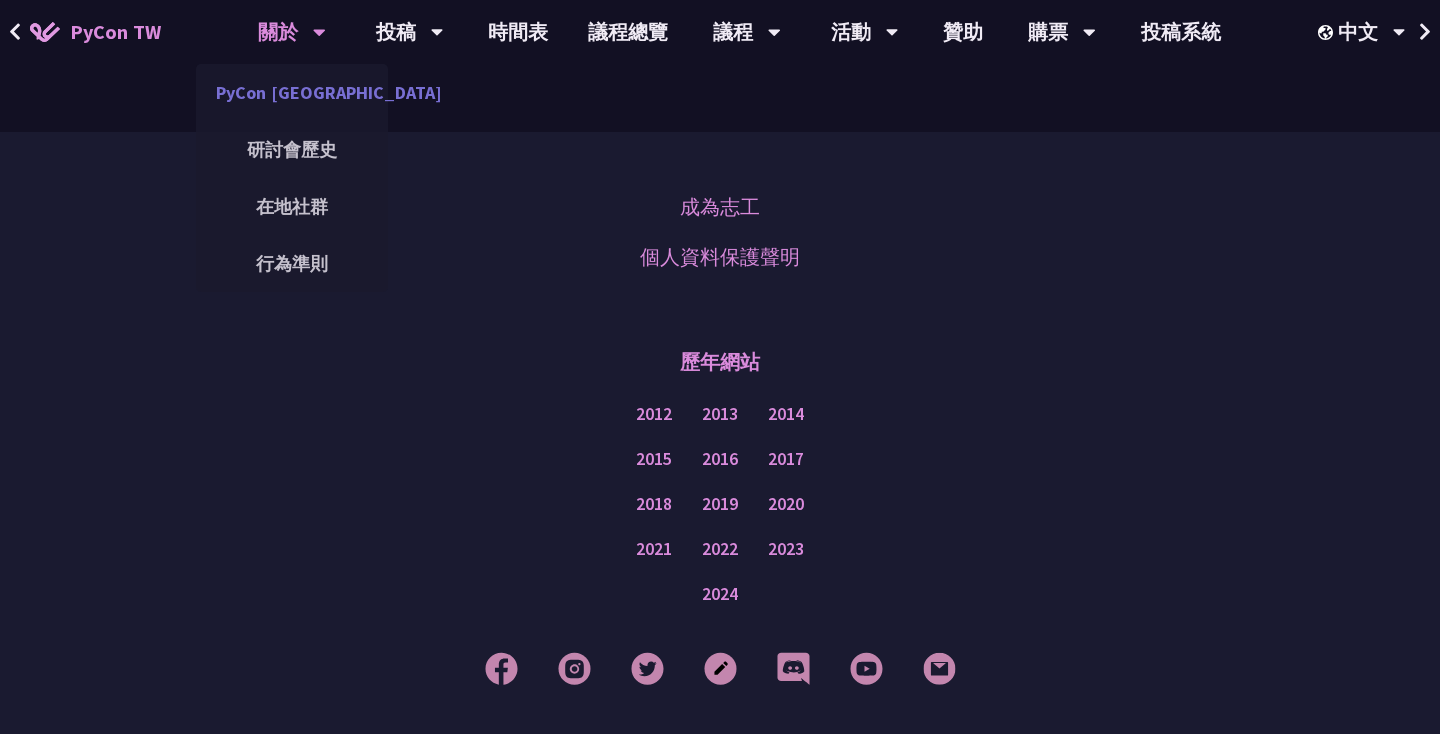 scroll, scrollTop: 3653, scrollLeft: 0, axis: vertical 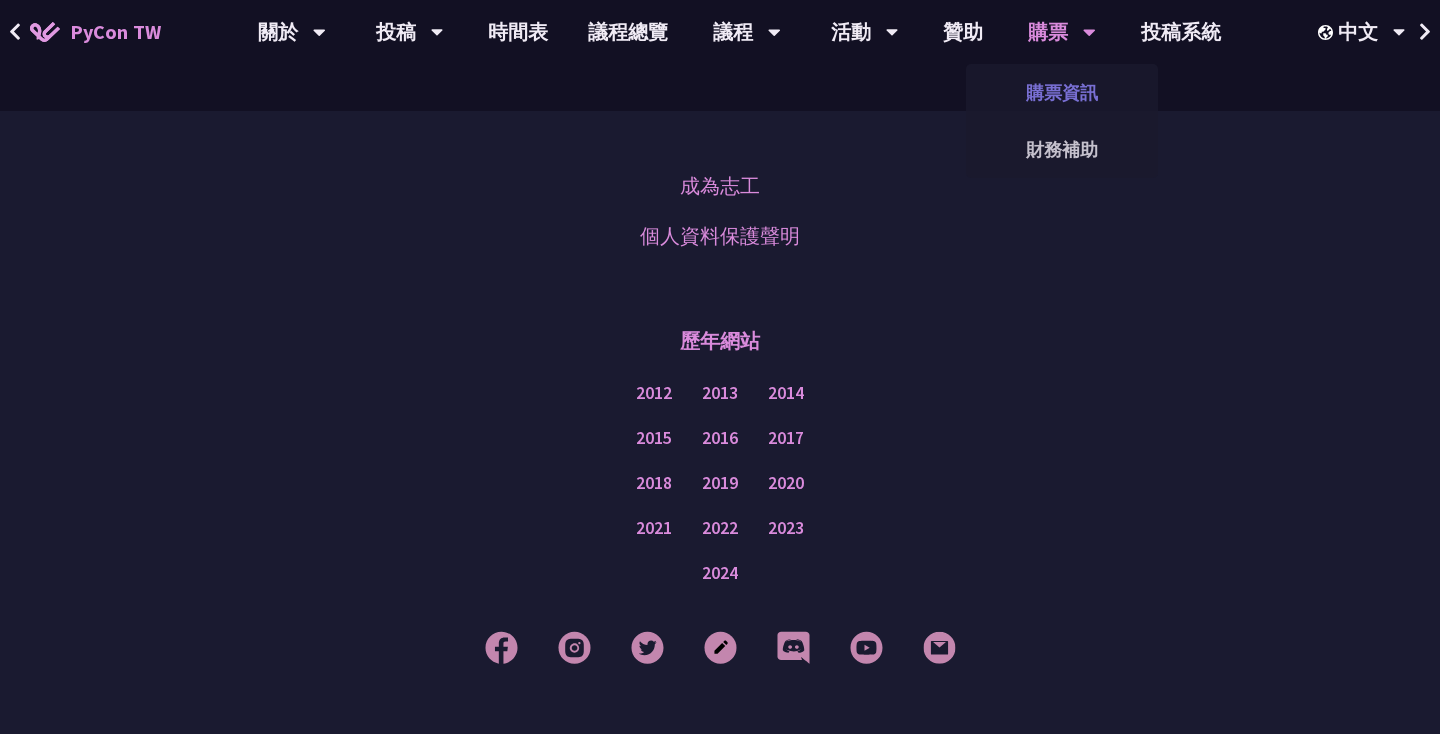 click on "購票資訊" at bounding box center (1062, 92) 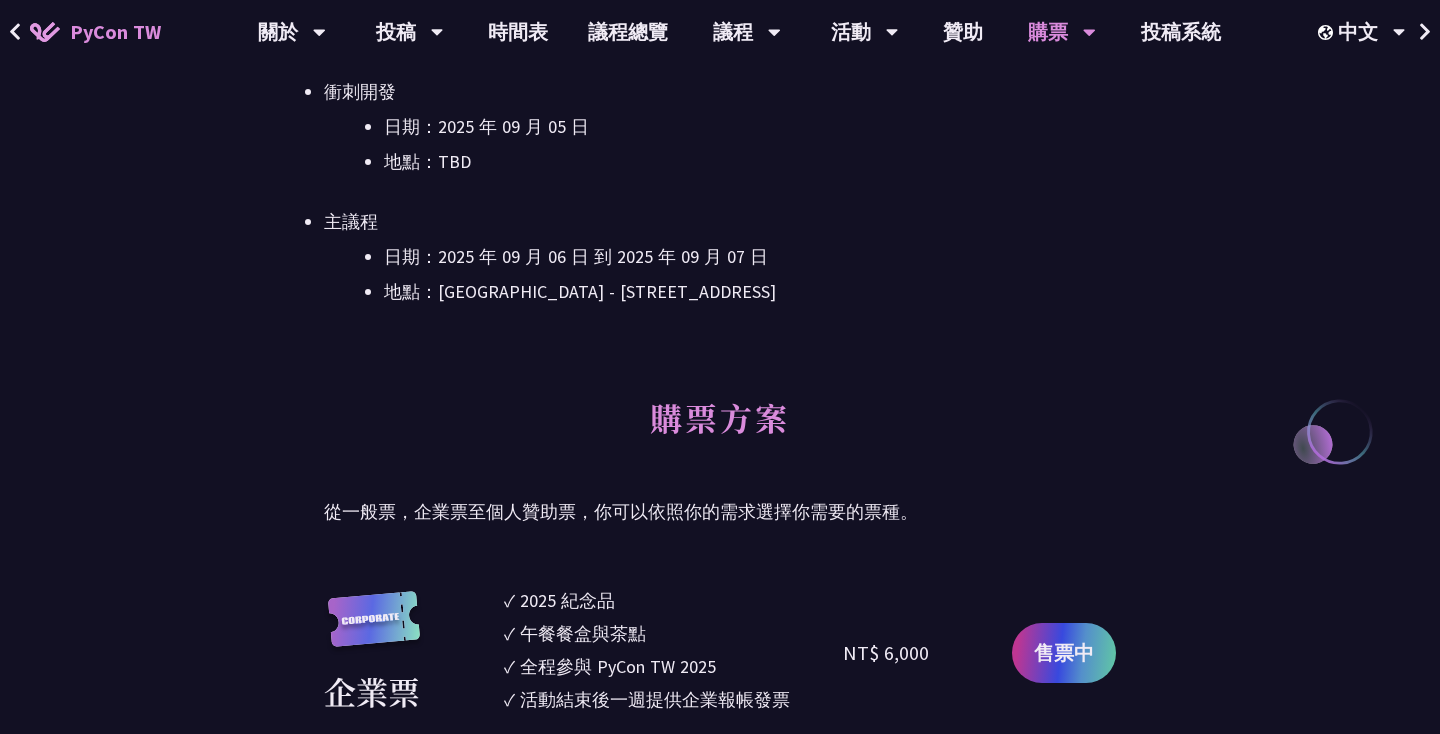 scroll, scrollTop: 711, scrollLeft: 0, axis: vertical 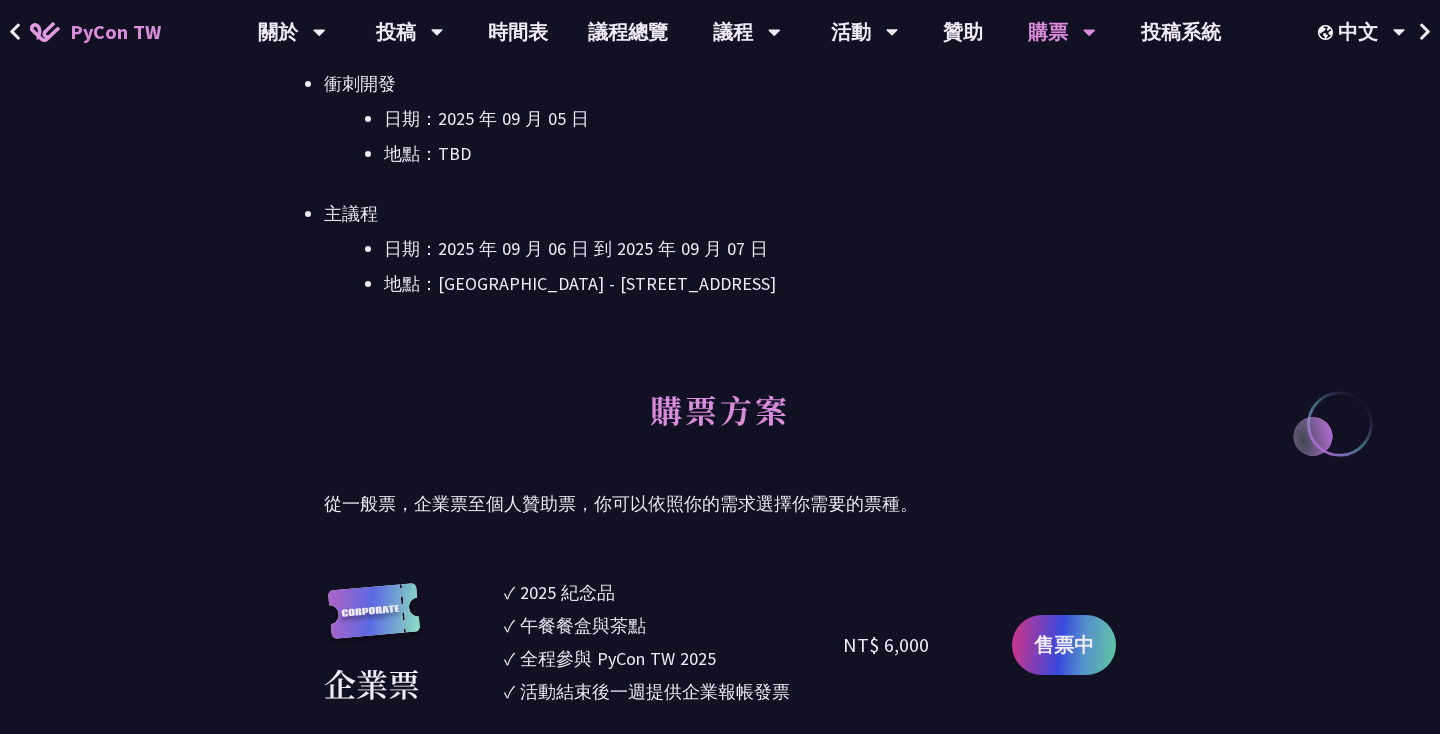 click on "PyCon TW" at bounding box center (115, 32) 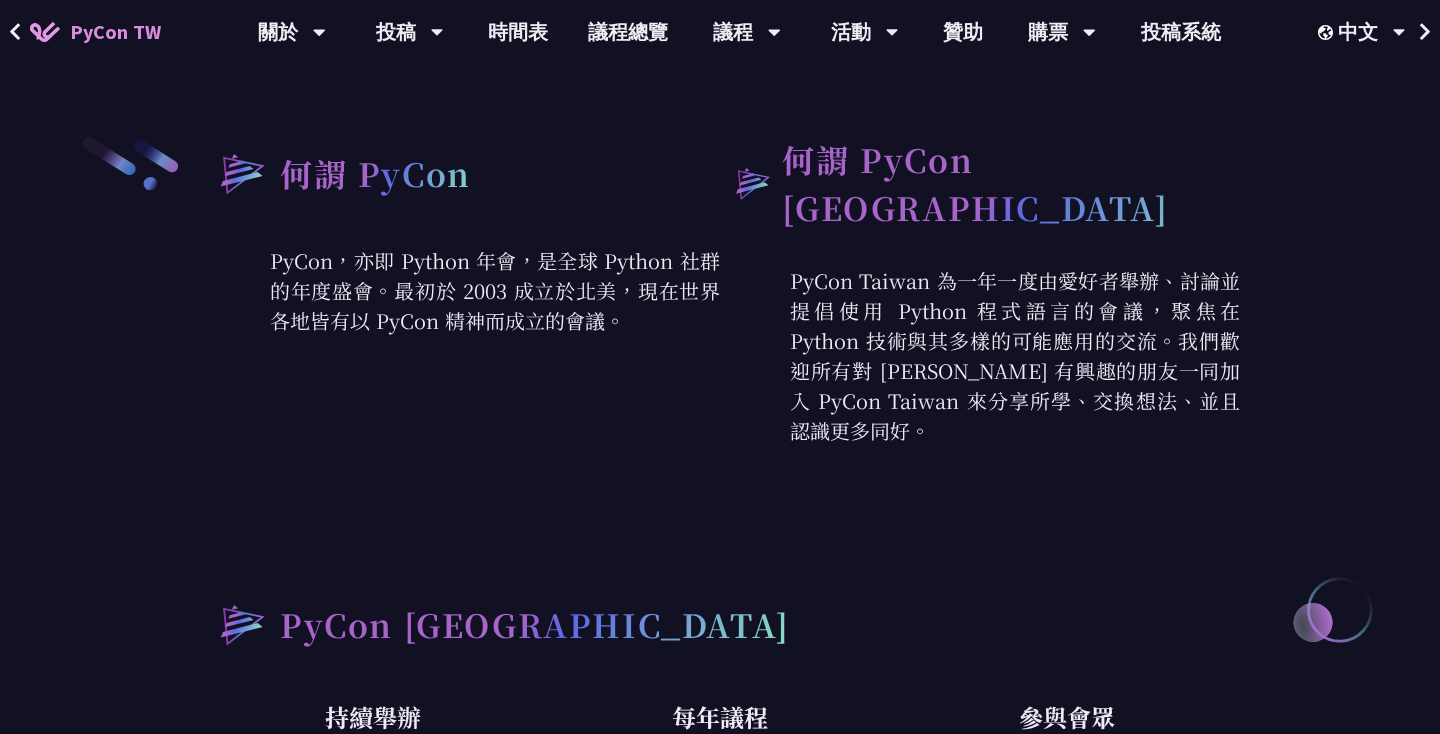 scroll, scrollTop: 674, scrollLeft: 0, axis: vertical 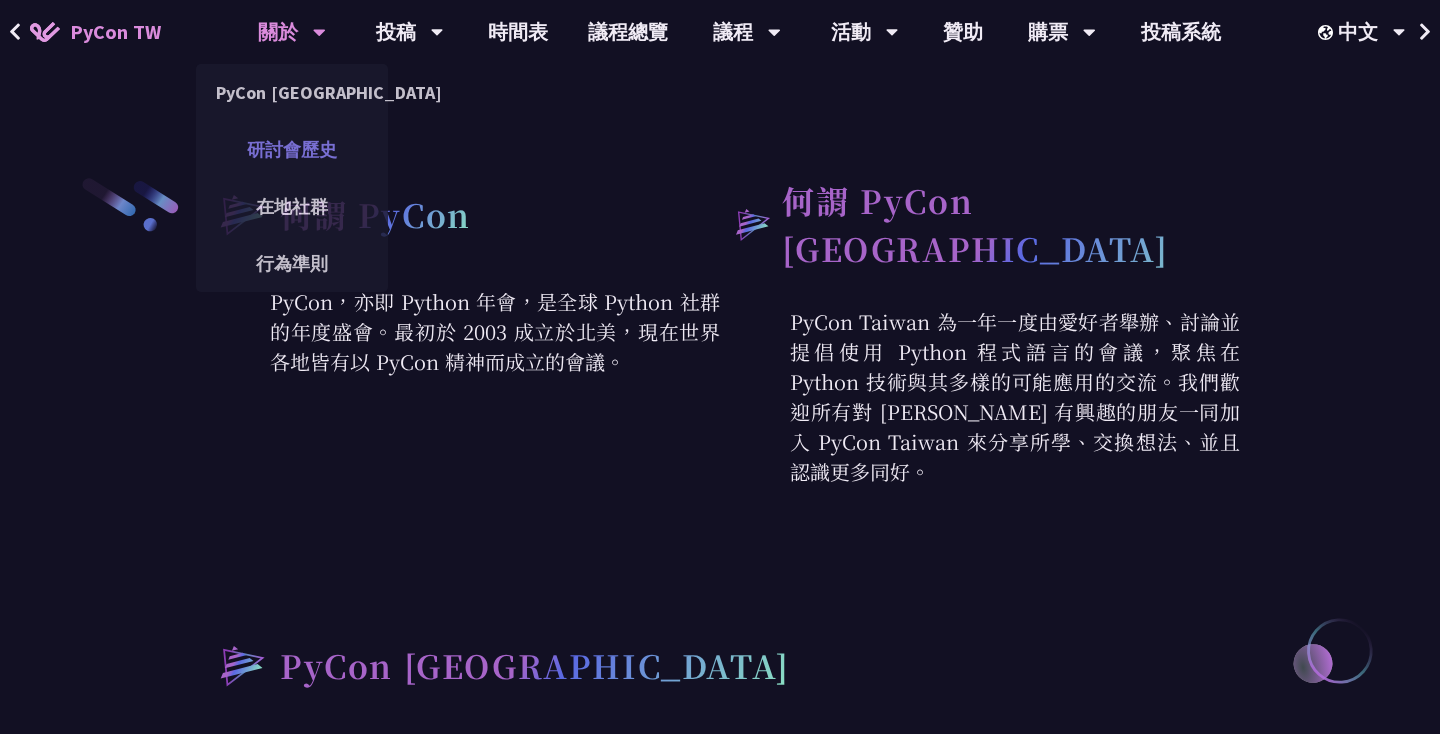 click on "研討會歷史" at bounding box center [292, 149] 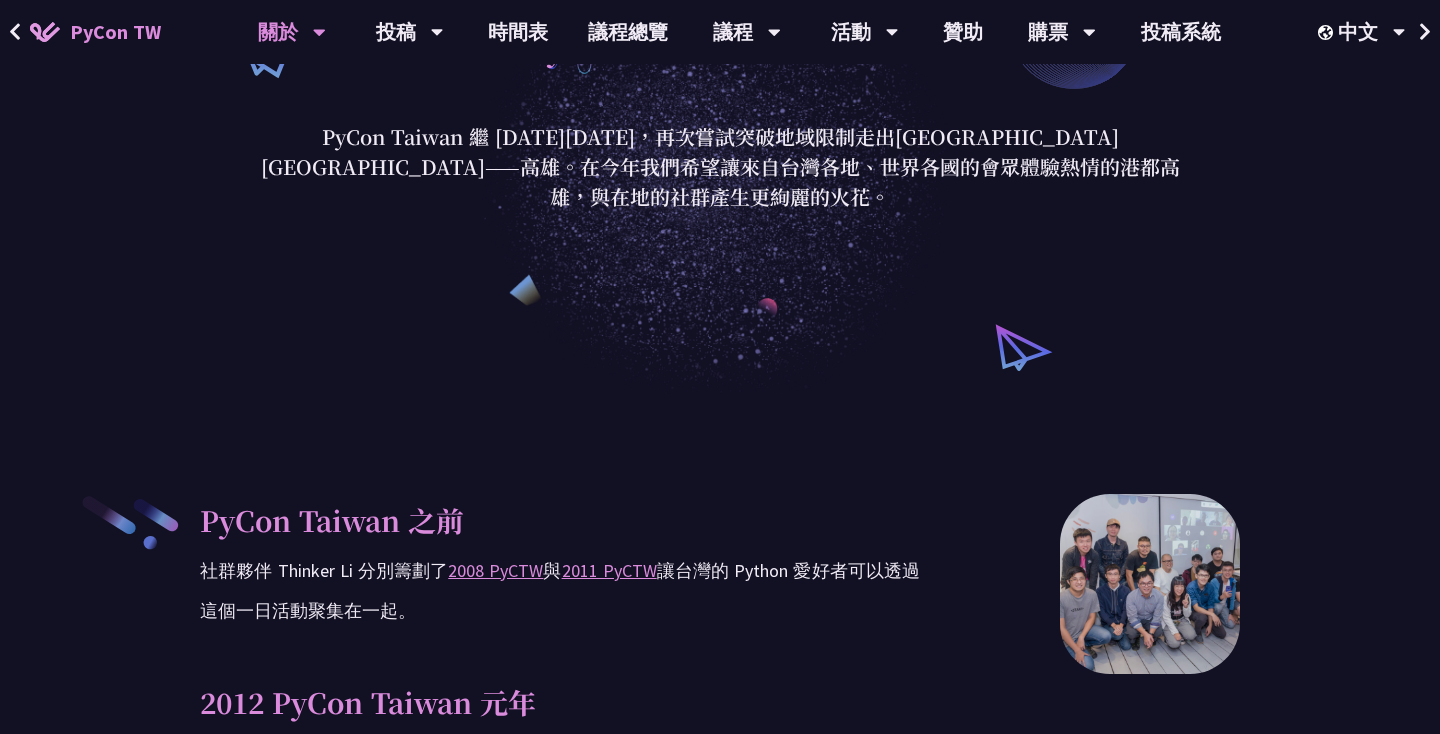 scroll, scrollTop: 0, scrollLeft: 0, axis: both 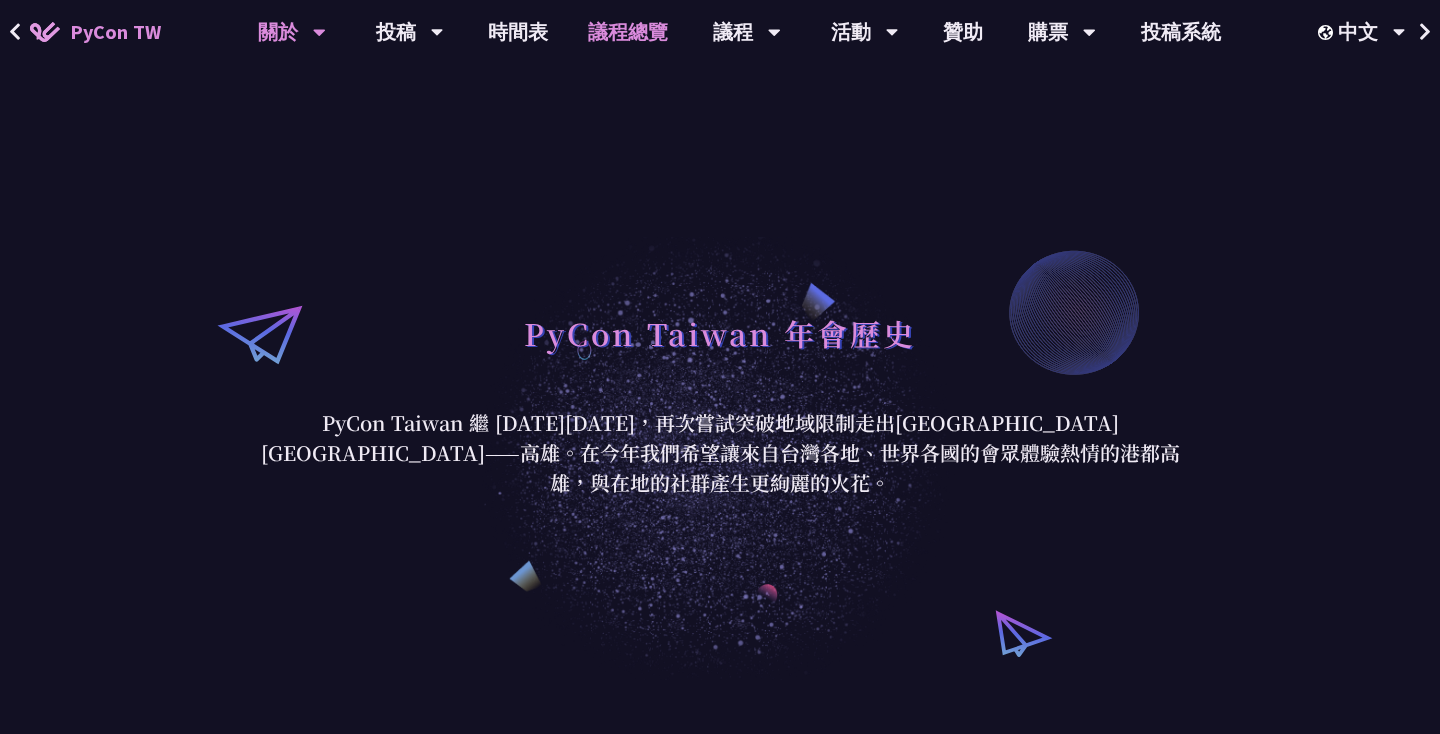 click on "議程總覽" at bounding box center (628, 32) 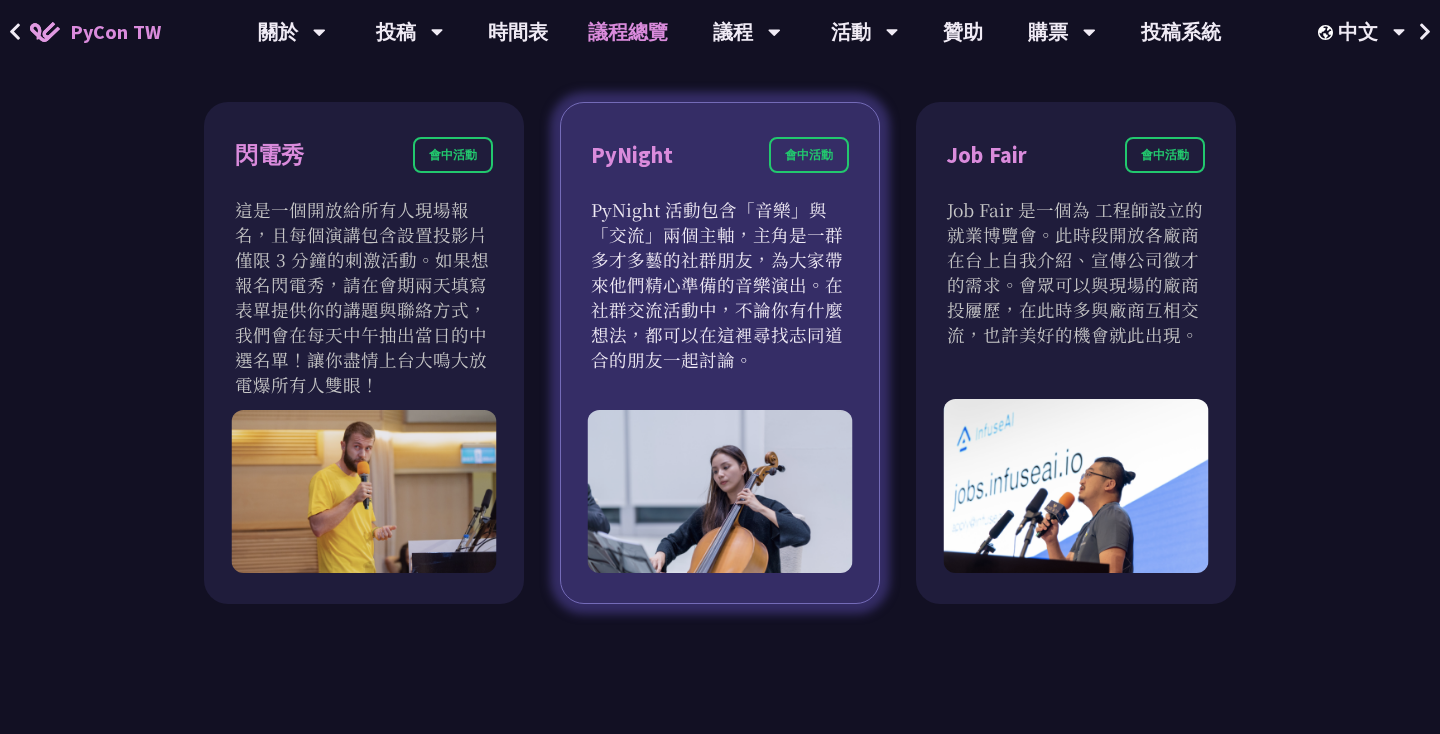 scroll, scrollTop: 1746, scrollLeft: 0, axis: vertical 